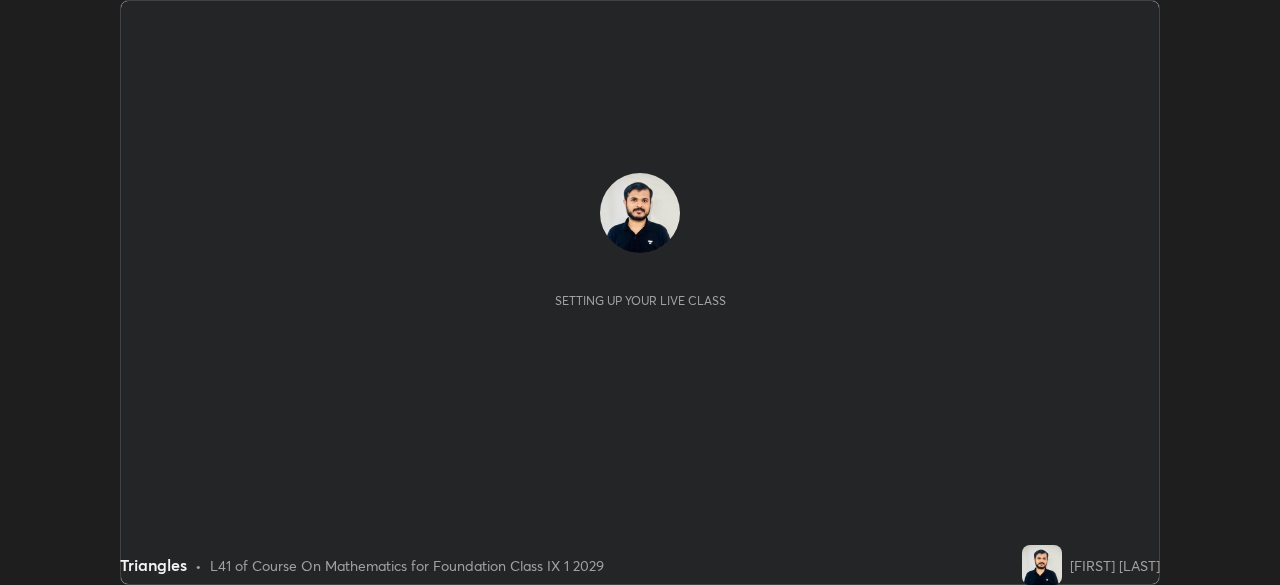 scroll, scrollTop: 0, scrollLeft: 0, axis: both 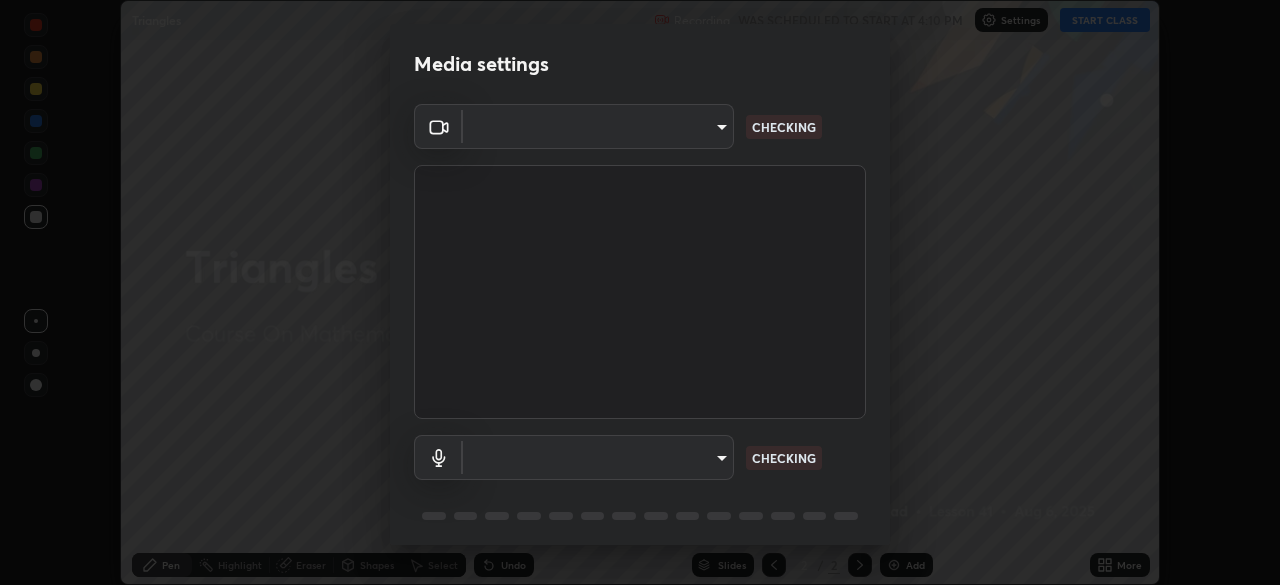 type on "4cdb2335677a50284d4d52bfea2454a8eb2b8fde0954bdd1b922a39853c109bf" 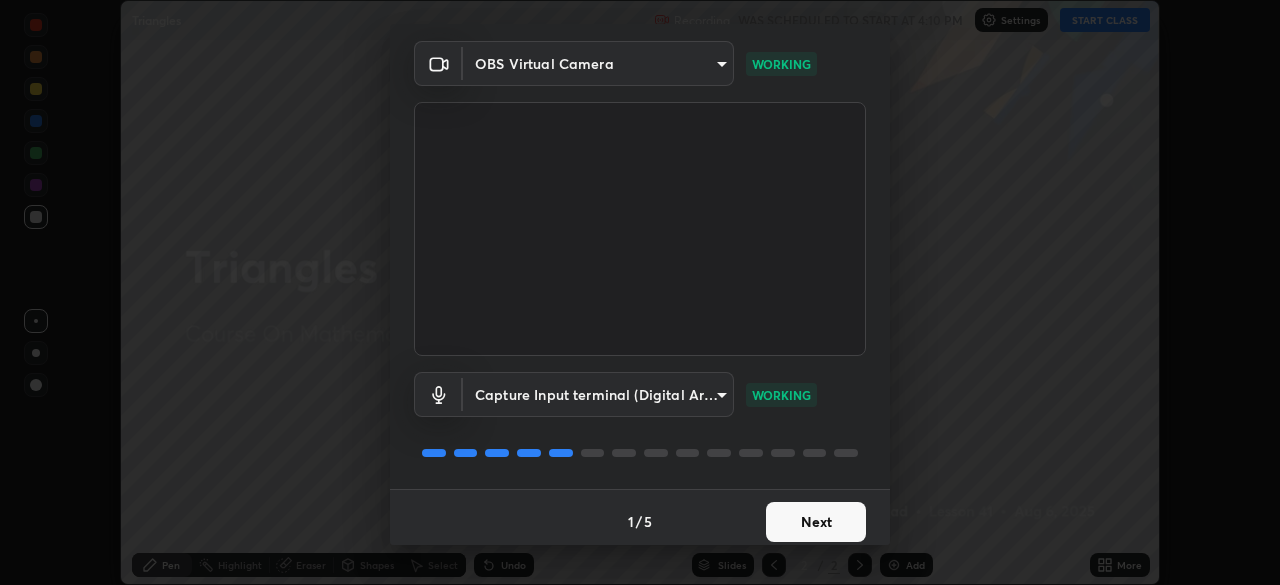 scroll, scrollTop: 71, scrollLeft: 0, axis: vertical 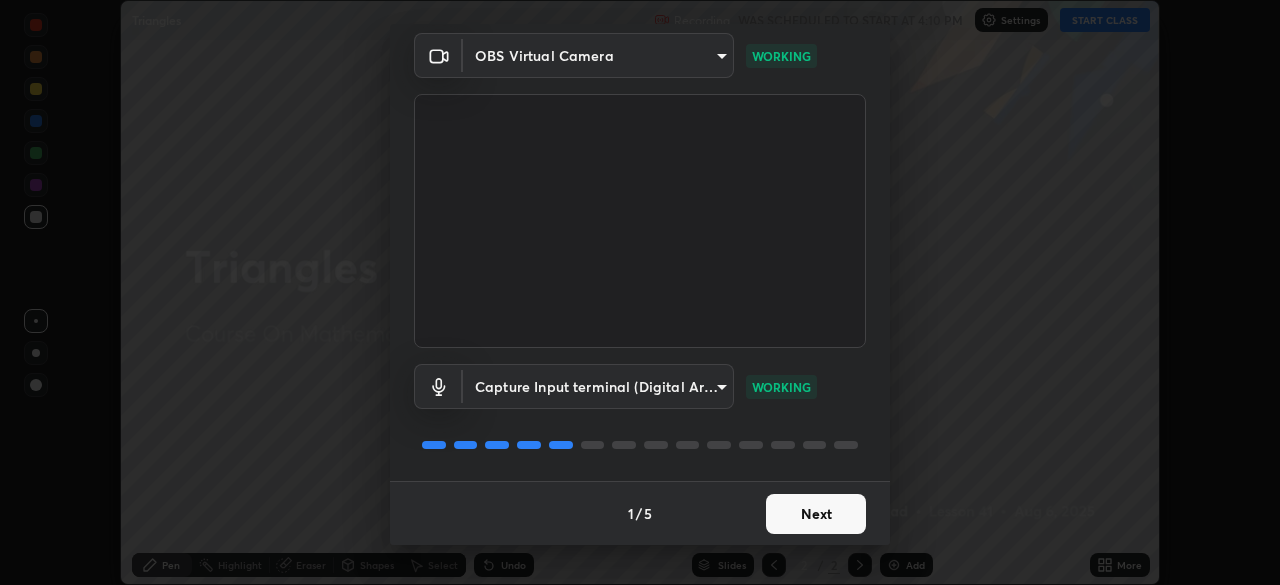 click on "Next" at bounding box center (816, 514) 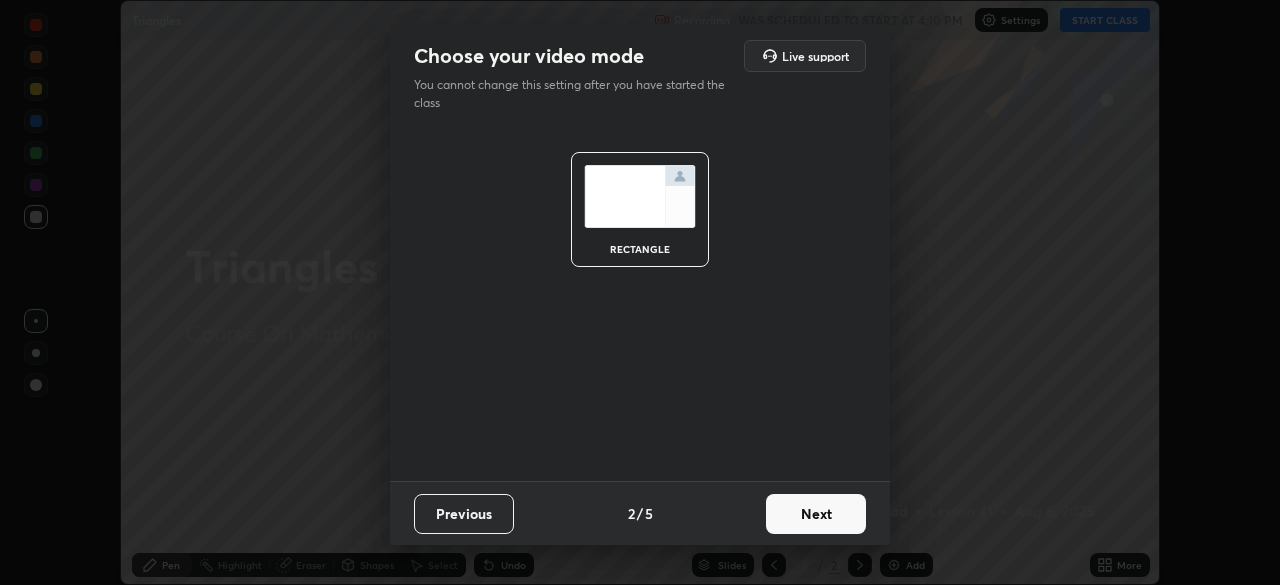 scroll, scrollTop: 0, scrollLeft: 0, axis: both 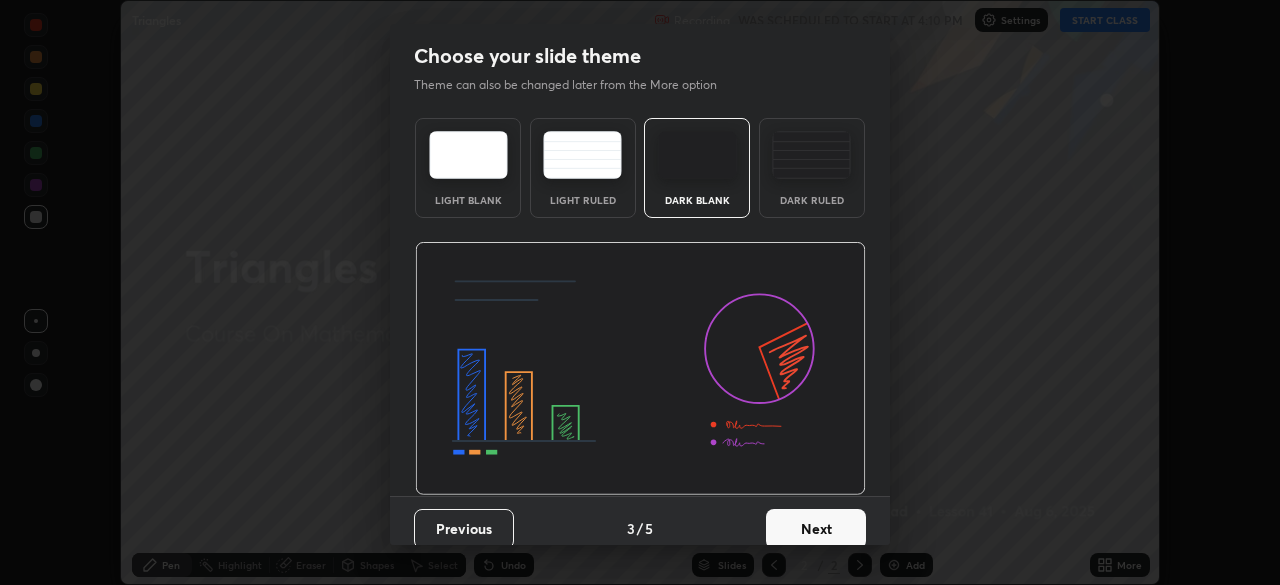 click on "Next" at bounding box center [816, 529] 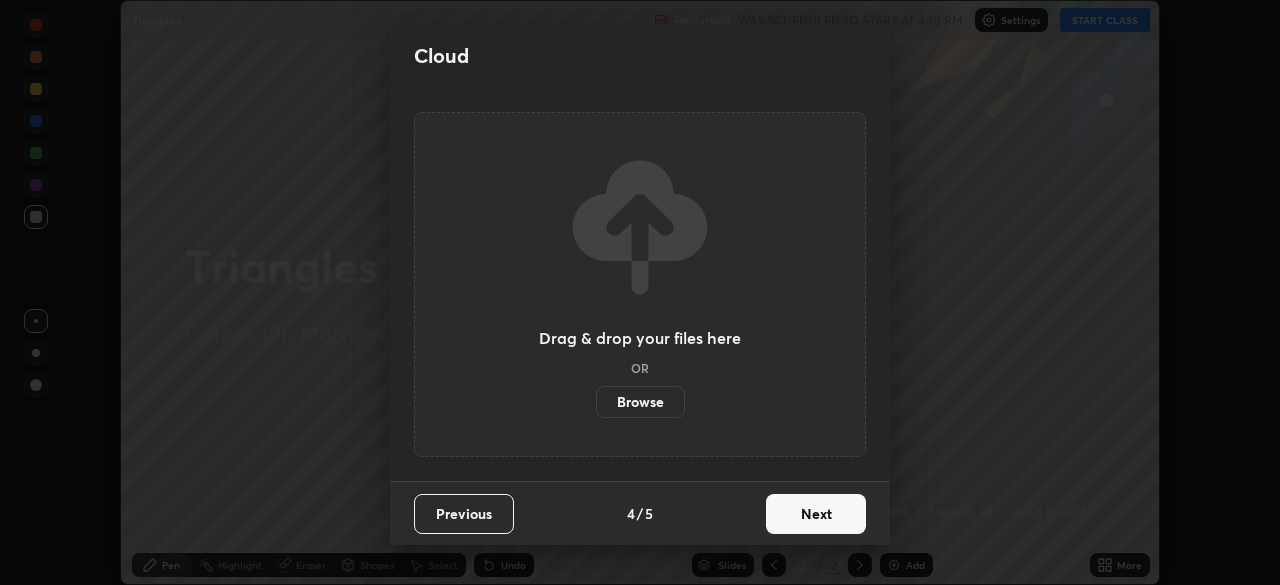 click on "Next" at bounding box center (816, 514) 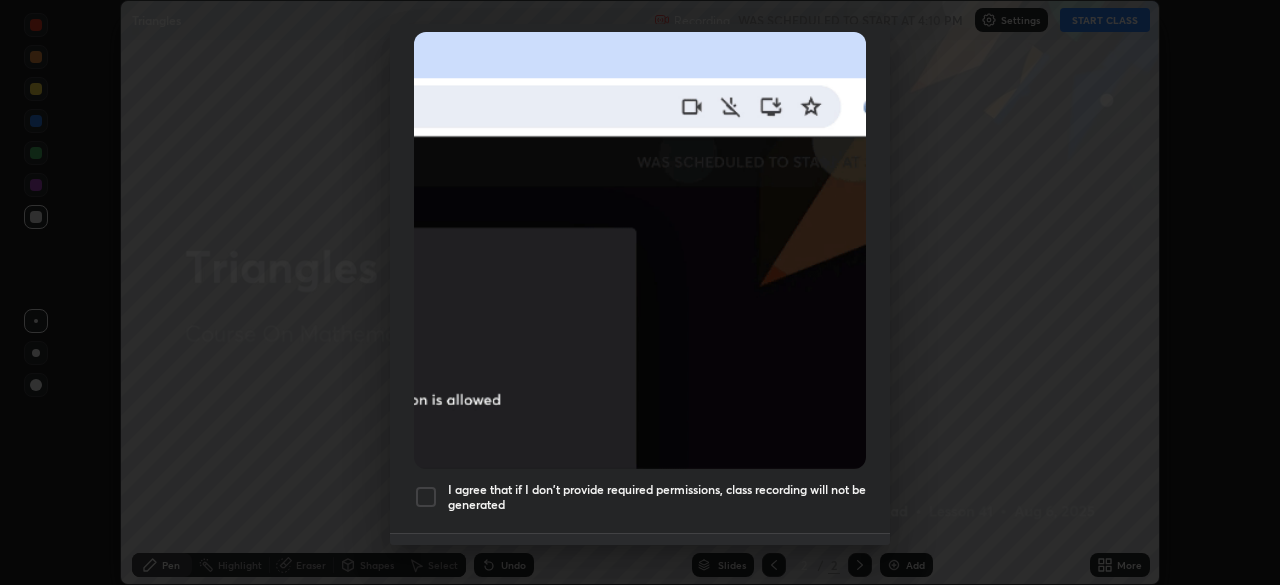 scroll, scrollTop: 441, scrollLeft: 0, axis: vertical 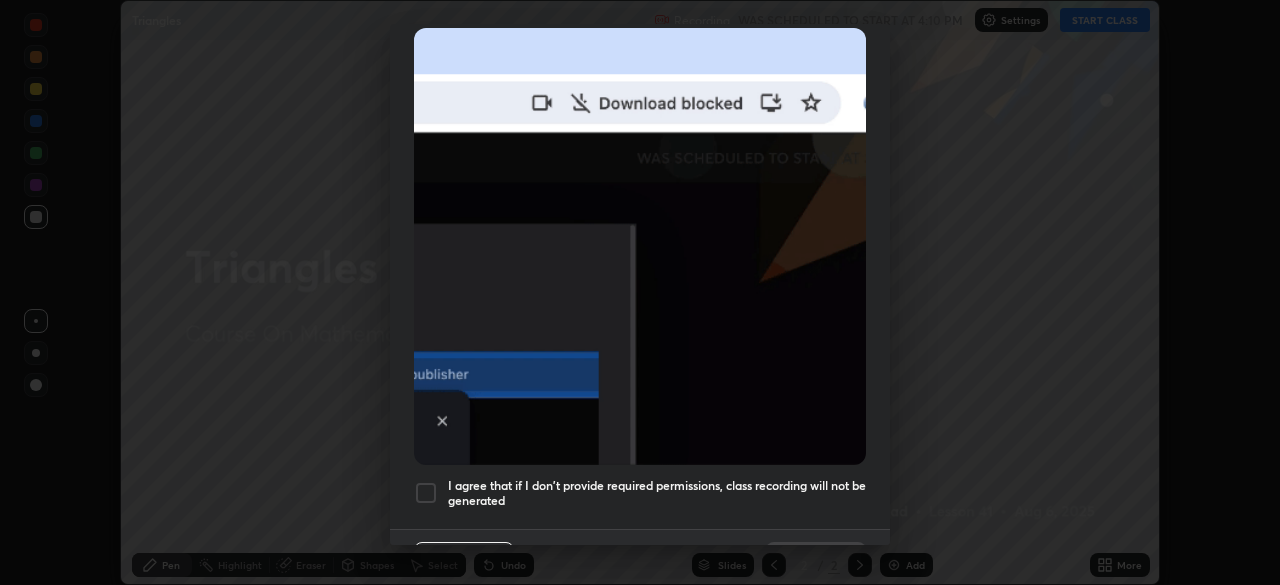 click at bounding box center [426, 493] 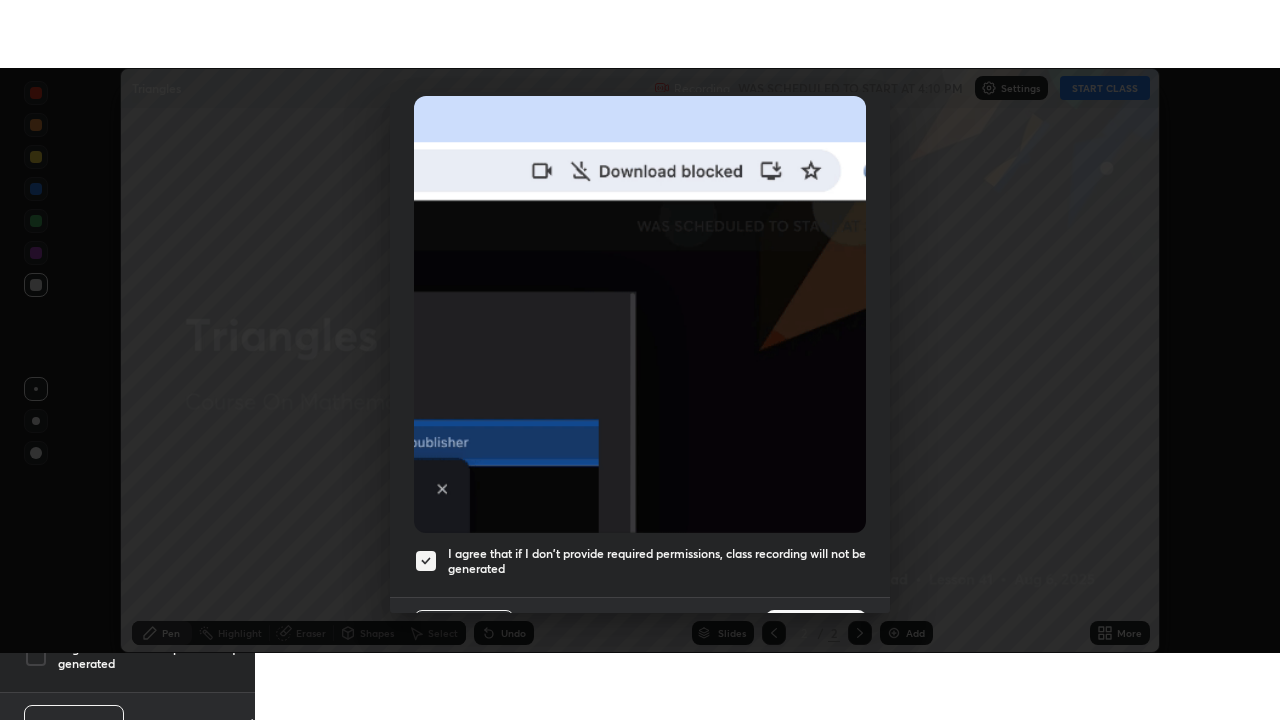 scroll, scrollTop: 479, scrollLeft: 0, axis: vertical 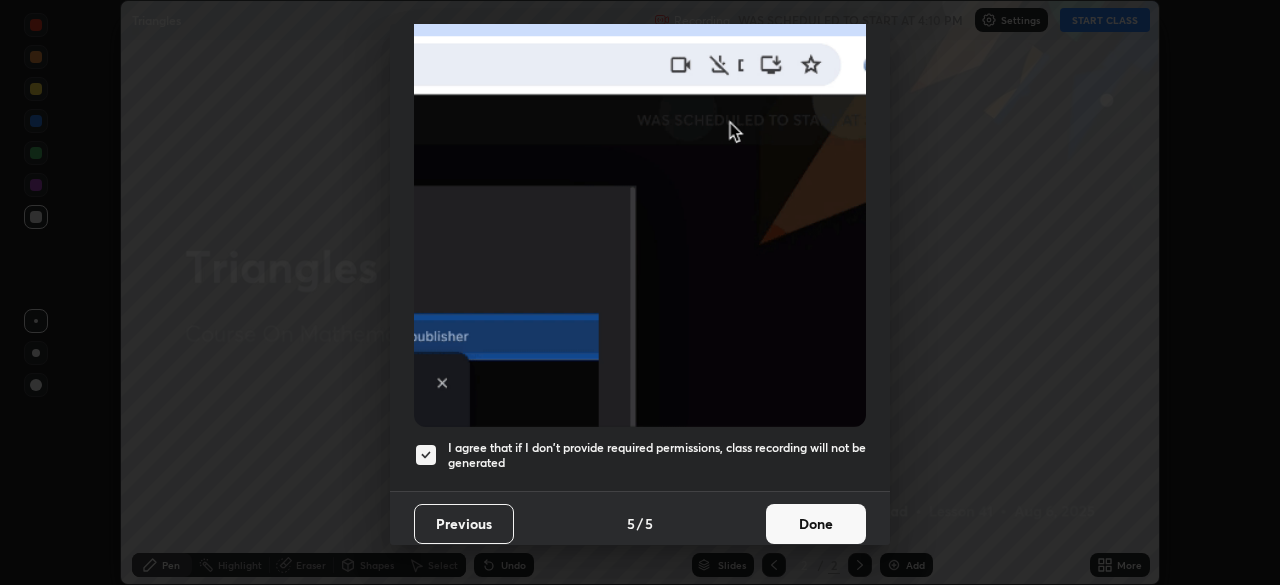 click on "Done" at bounding box center (816, 524) 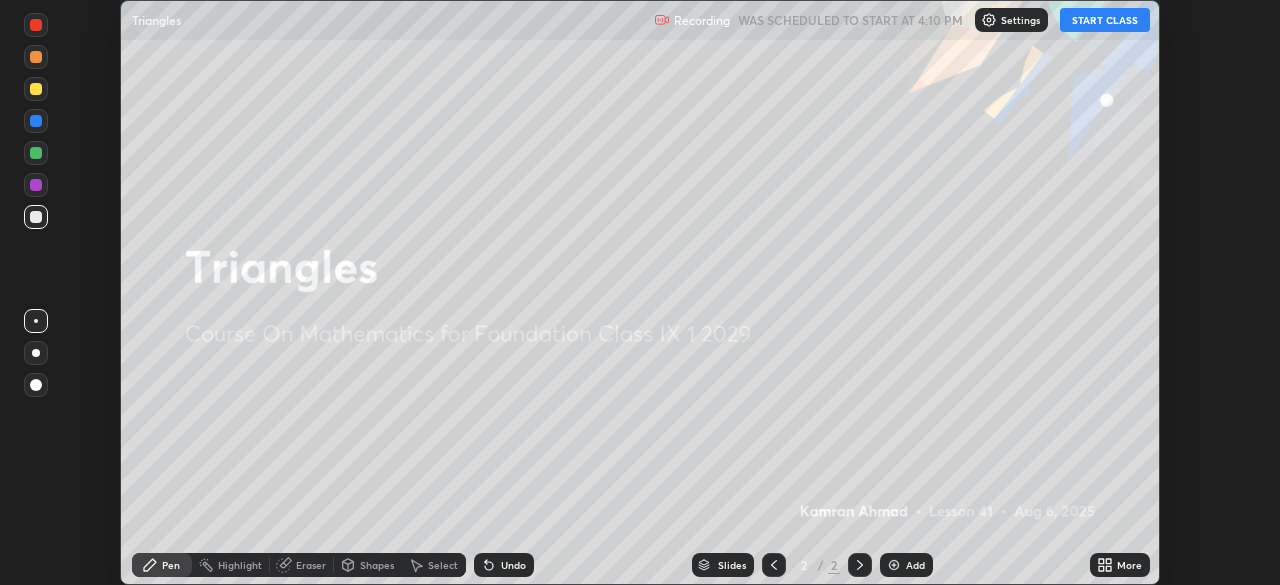 click on "More" at bounding box center (1120, 565) 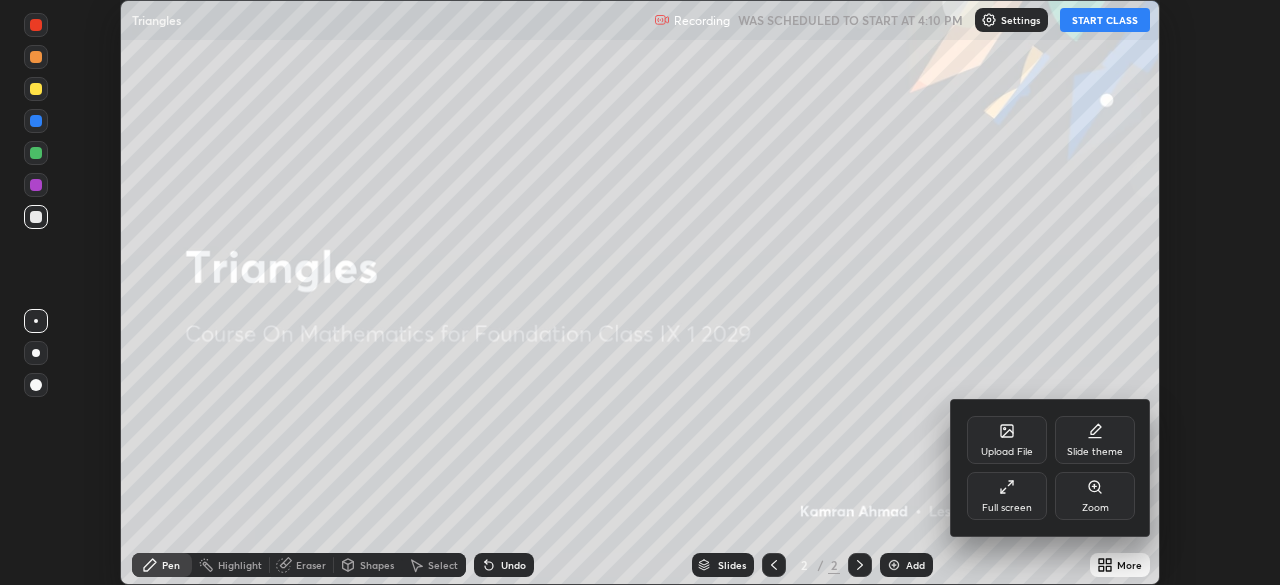 click on "Full screen" at bounding box center (1007, 508) 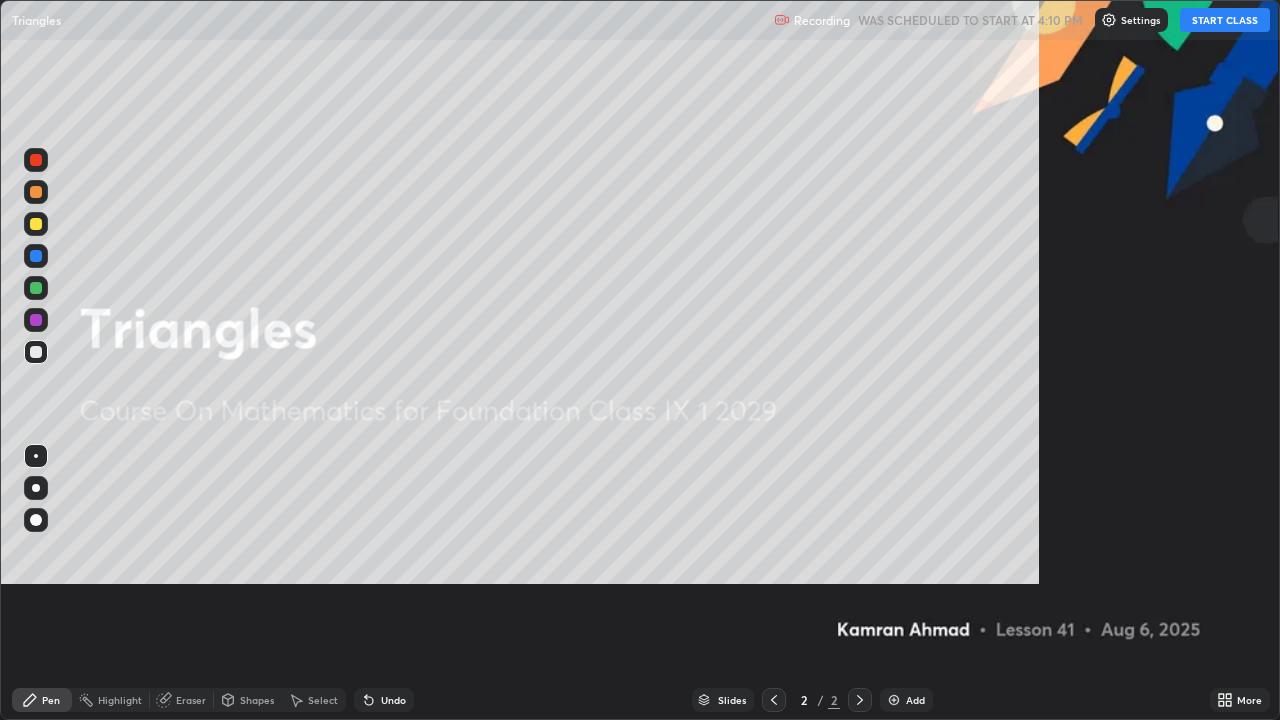 scroll, scrollTop: 99280, scrollLeft: 98720, axis: both 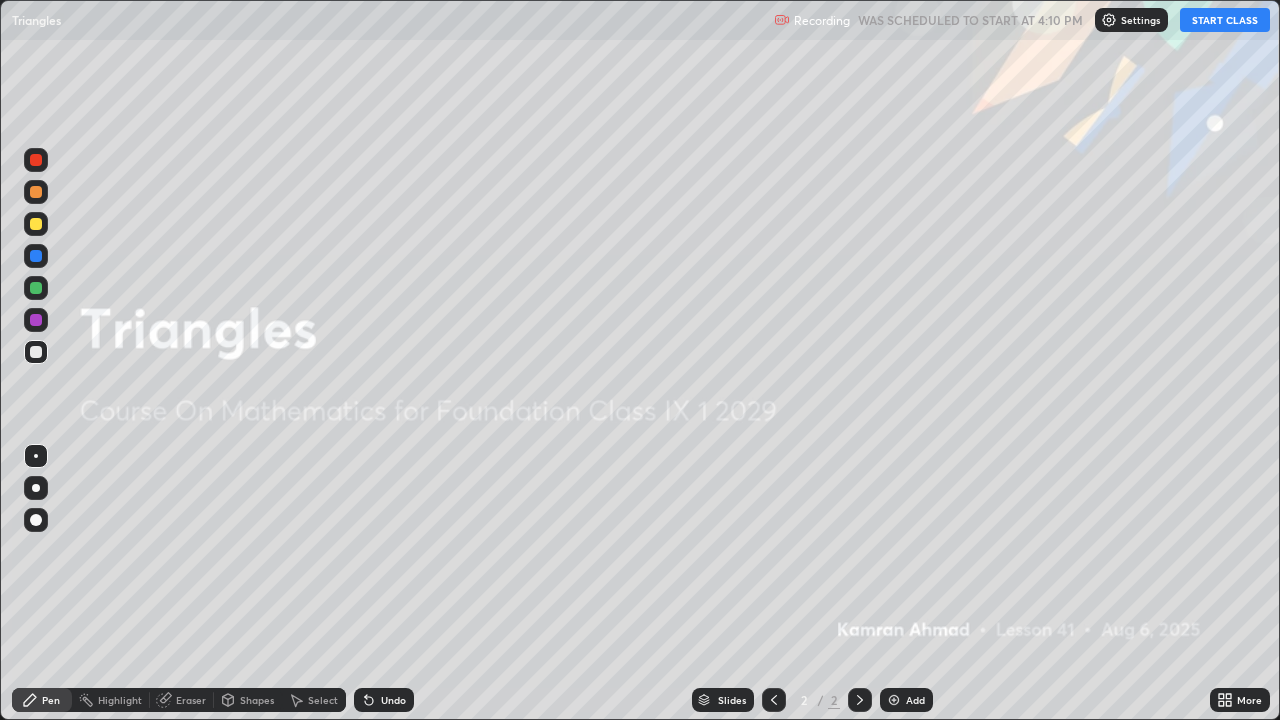 click on "Add" at bounding box center [906, 700] 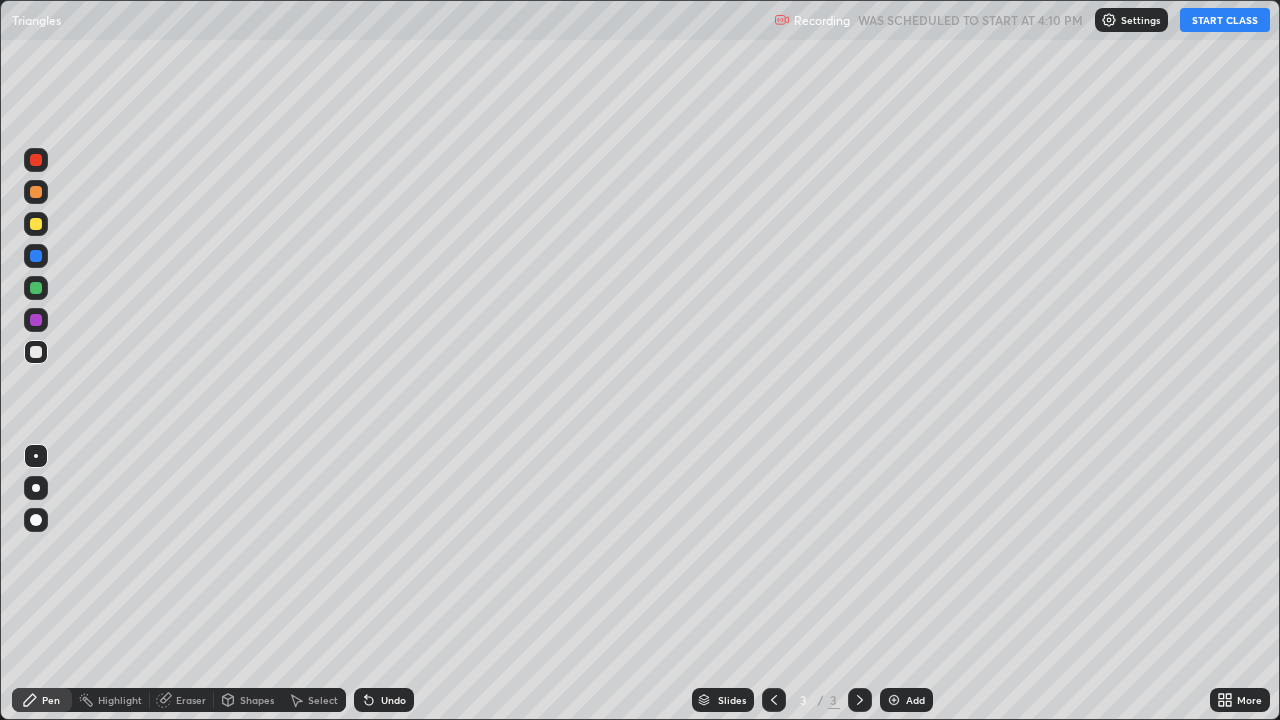 click on "START CLASS" at bounding box center [1225, 20] 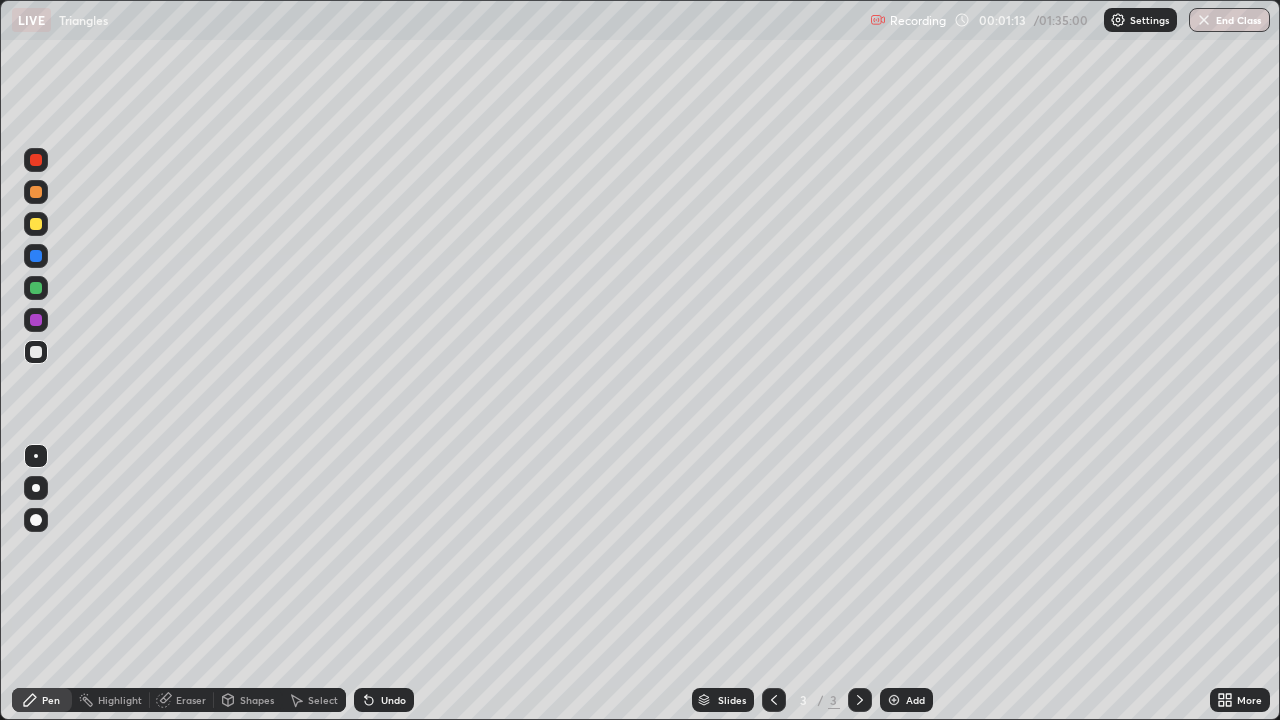click on "Undo" at bounding box center [393, 700] 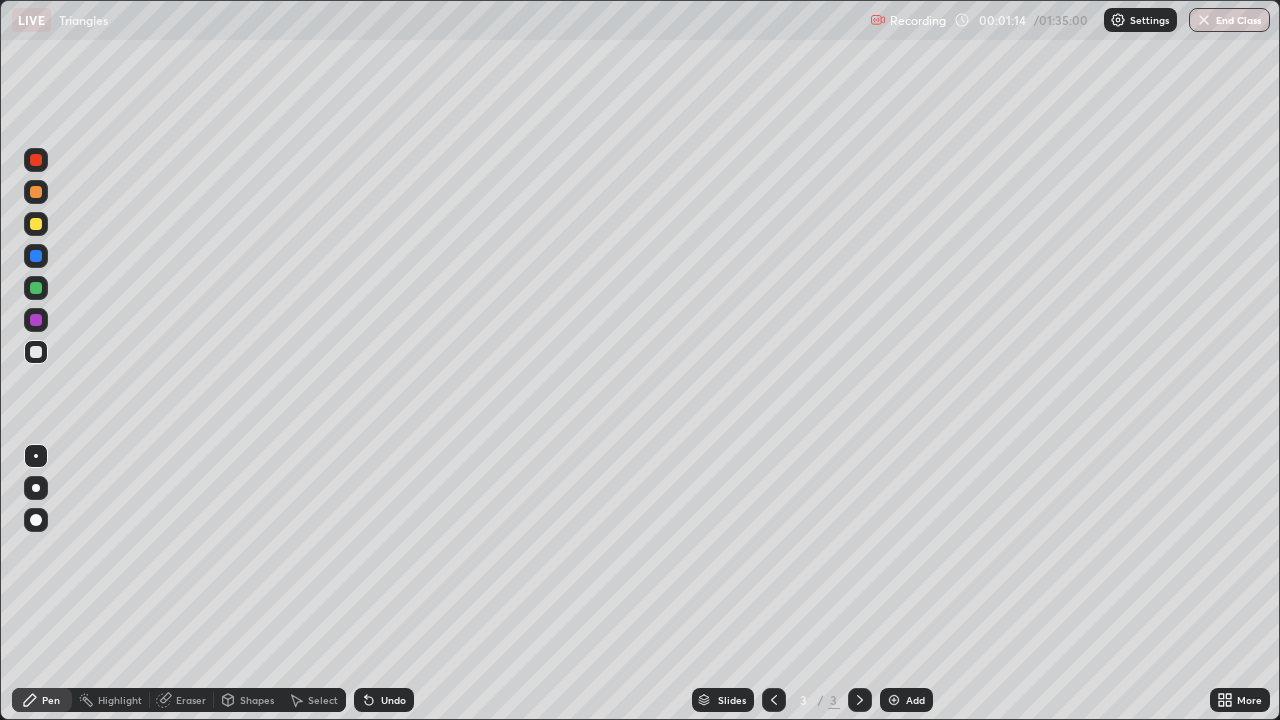 click on "Undo" at bounding box center (384, 700) 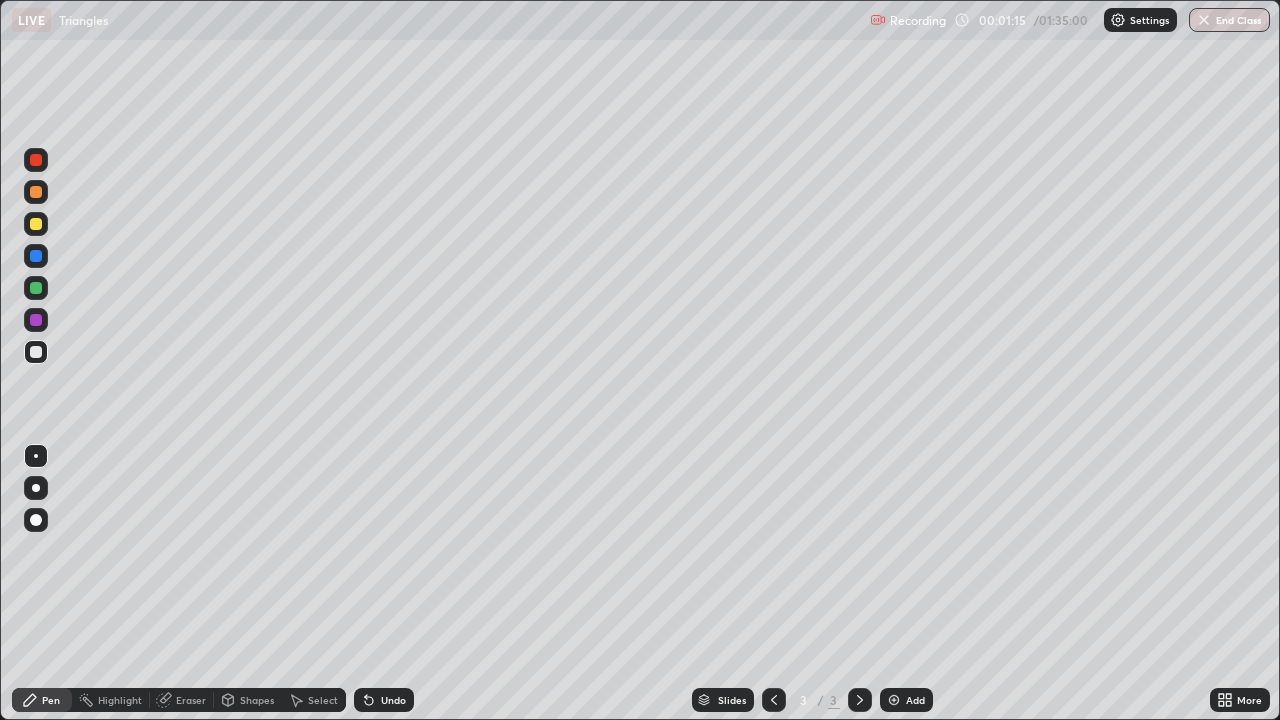 click on "Undo" at bounding box center [384, 700] 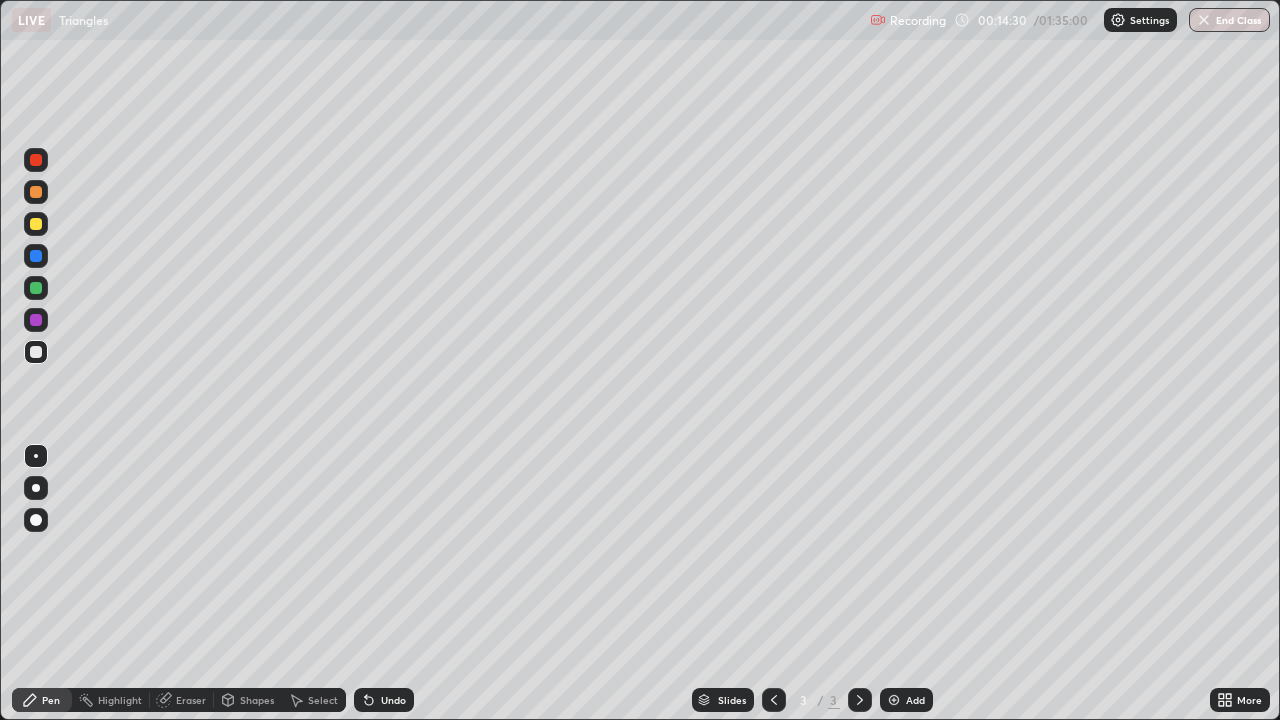 click on "Add" at bounding box center (906, 700) 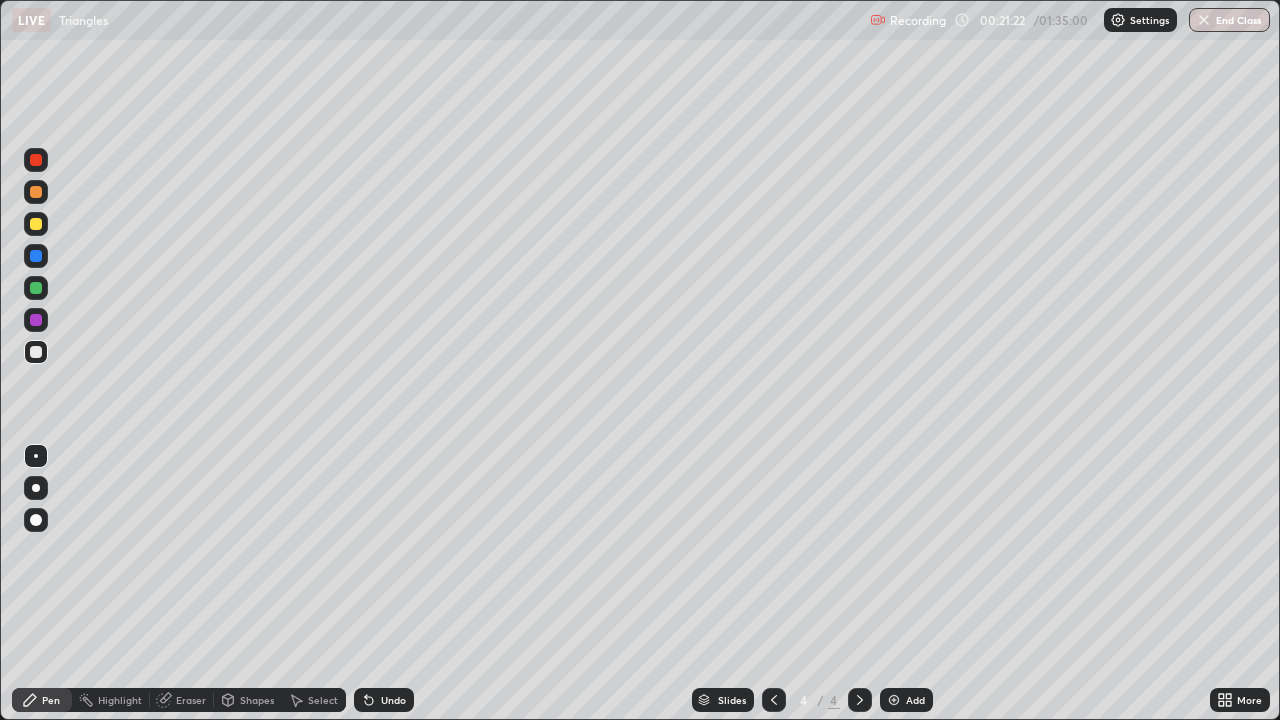 click at bounding box center [36, 224] 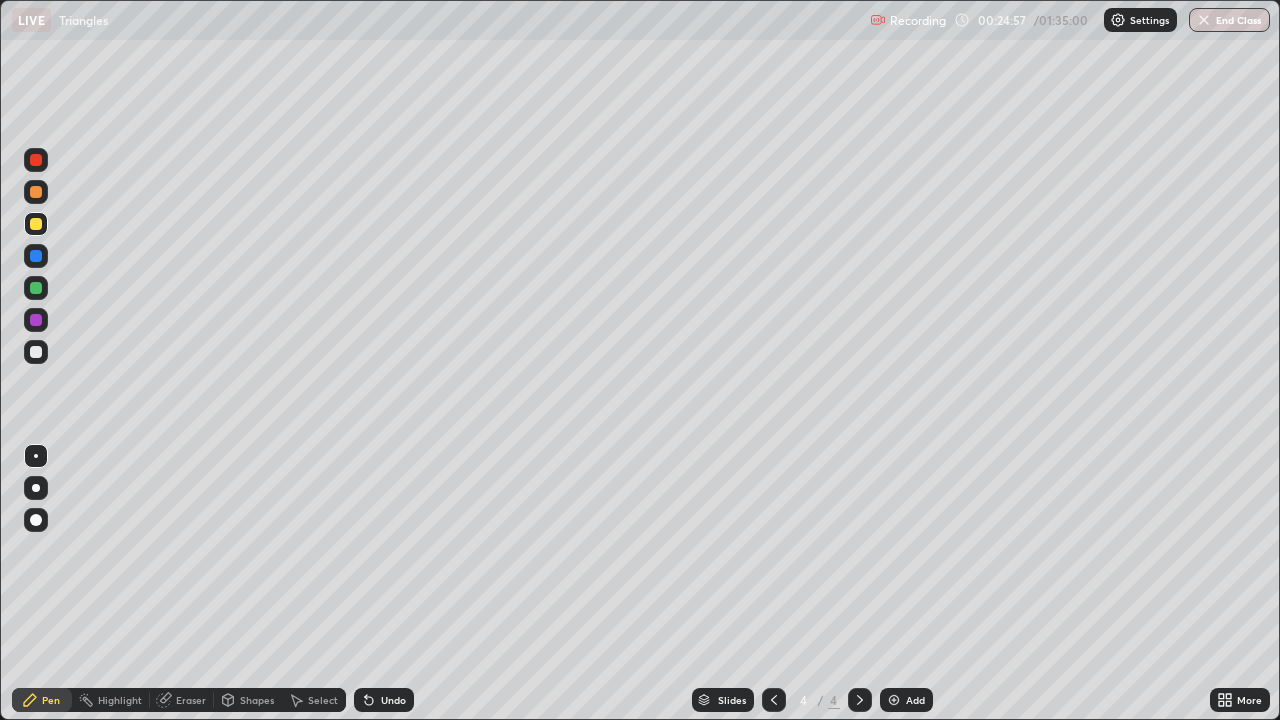 click at bounding box center [36, 192] 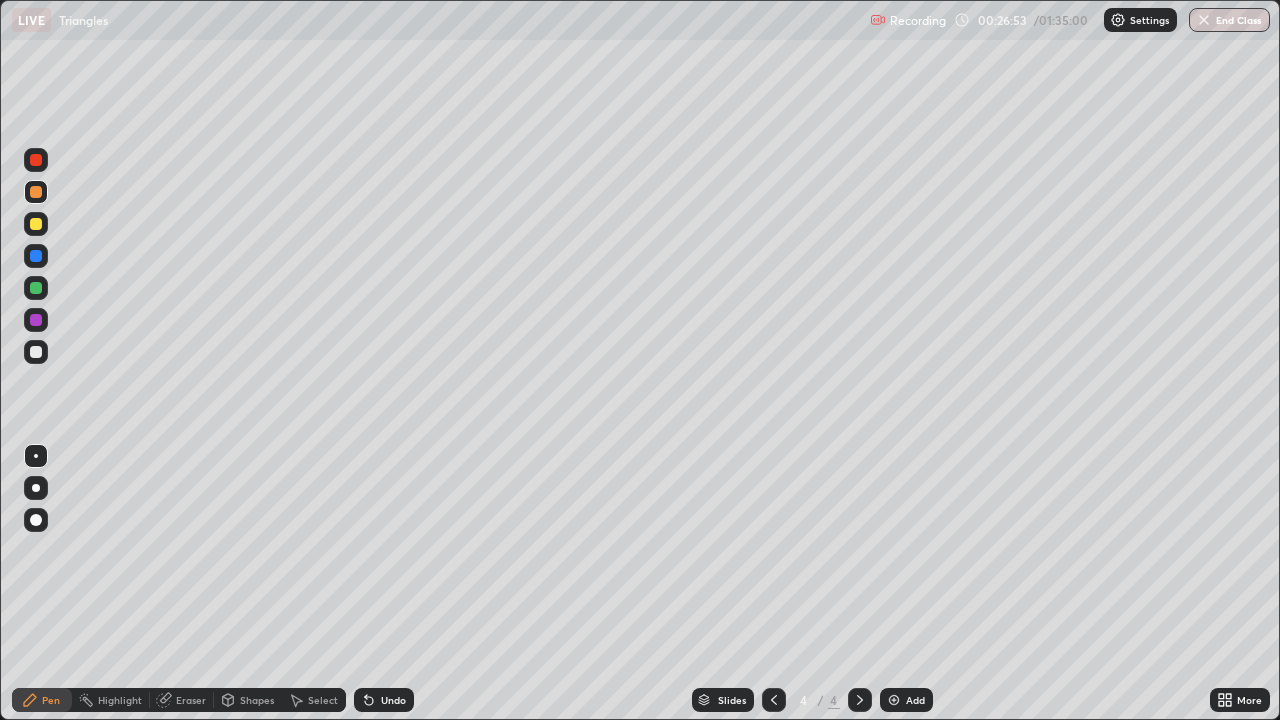 click on "Add" at bounding box center (915, 700) 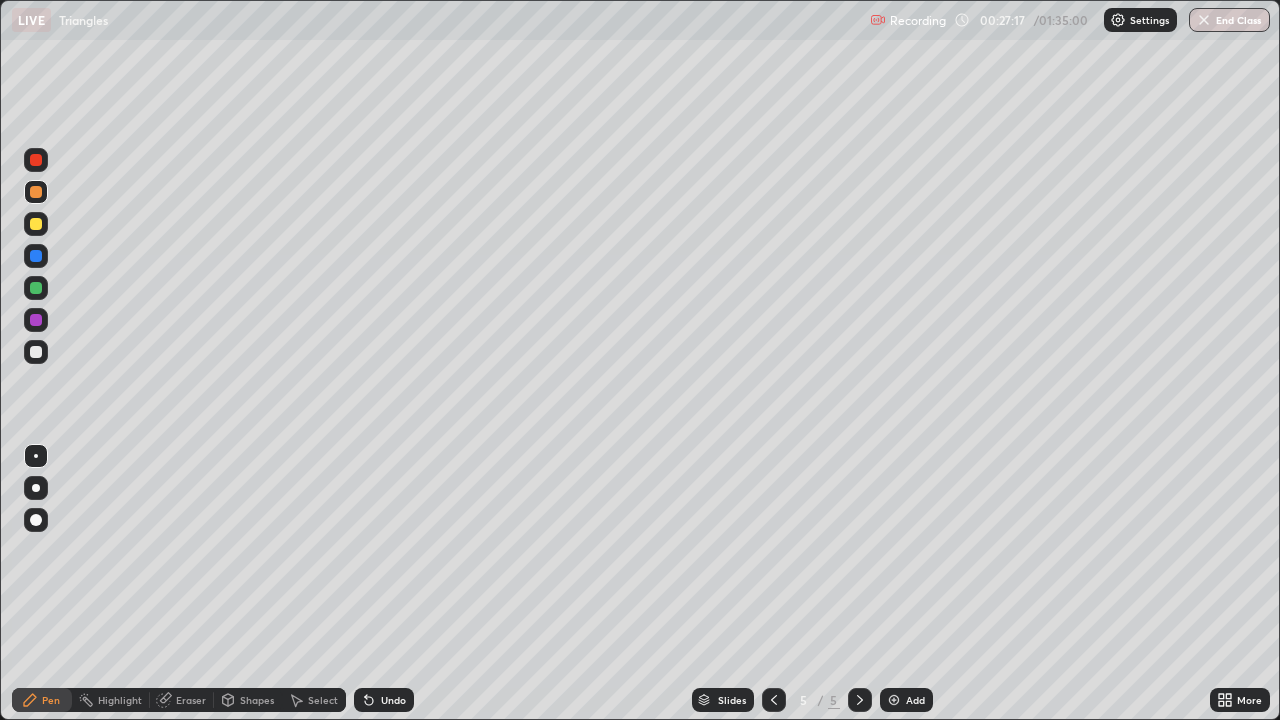 click on "Undo" at bounding box center (393, 700) 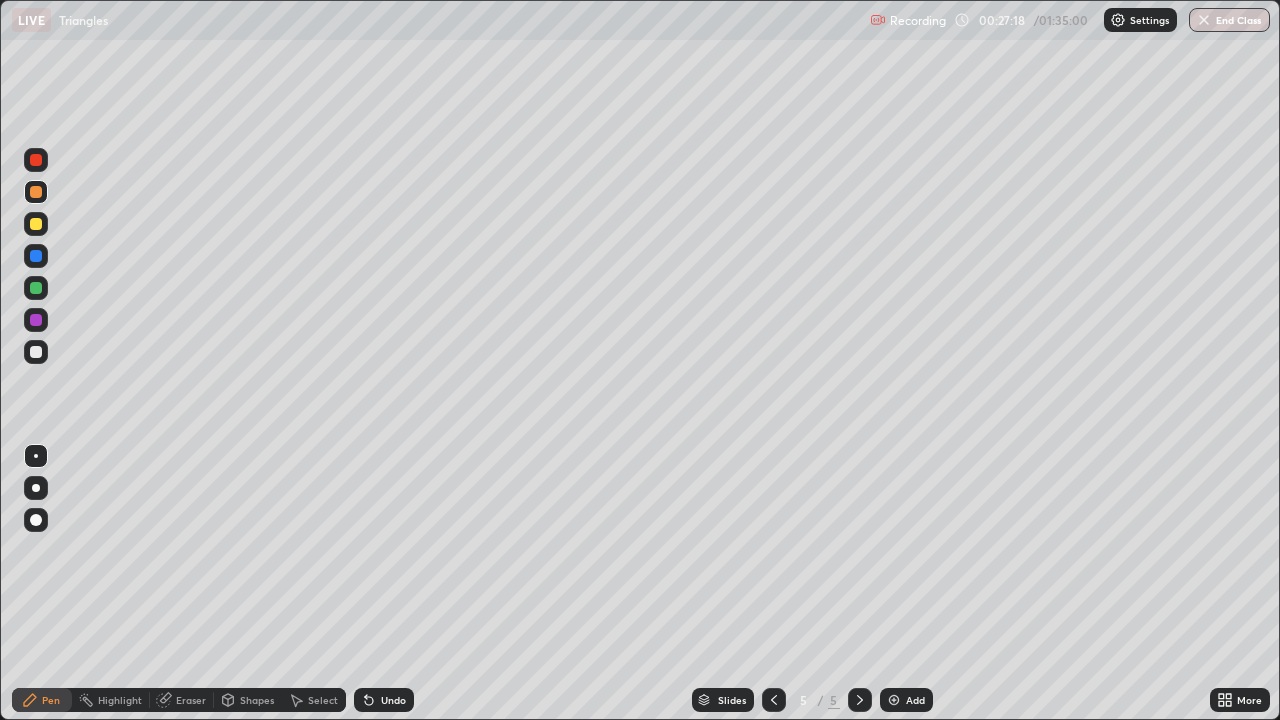 click on "Undo" at bounding box center [393, 700] 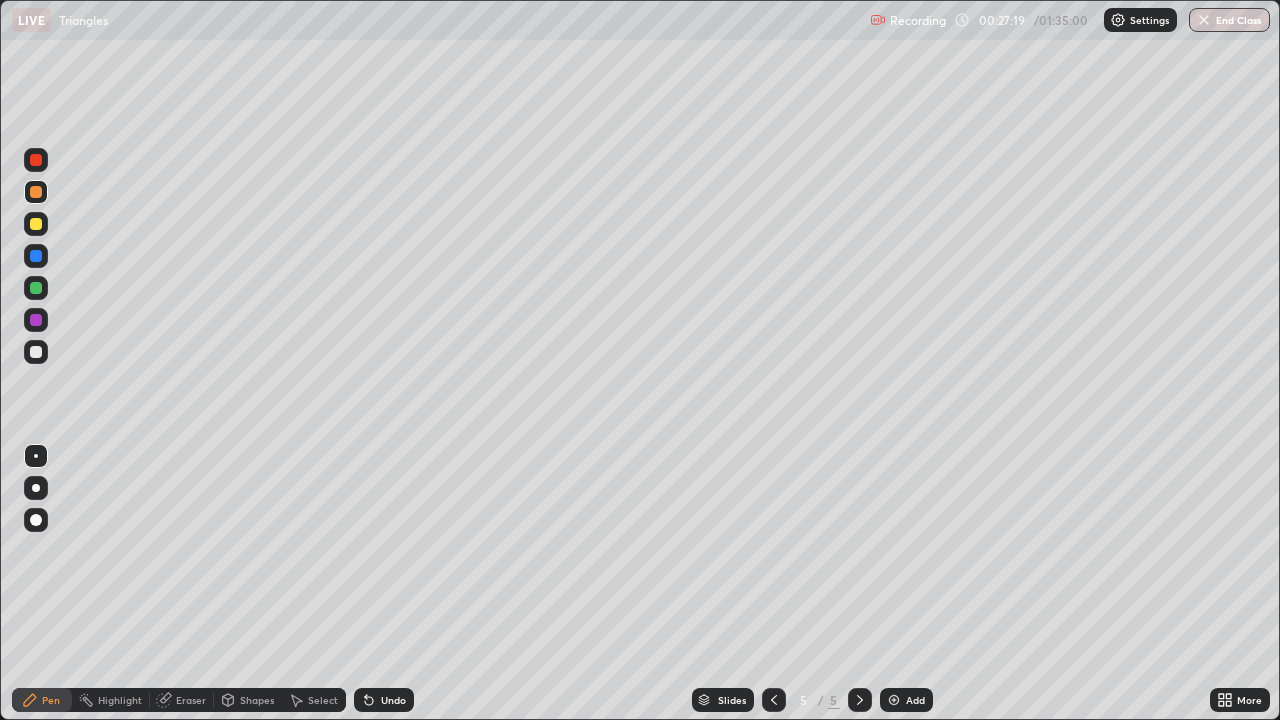click on "Undo" at bounding box center (393, 700) 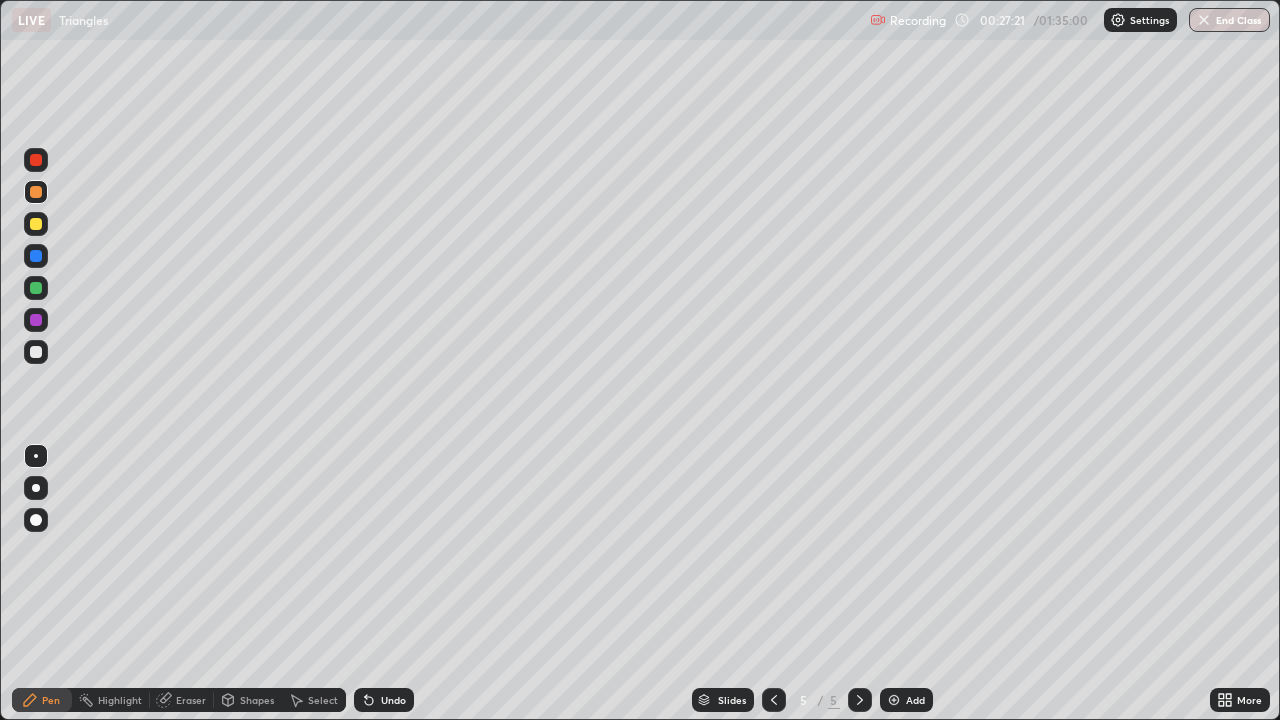 click 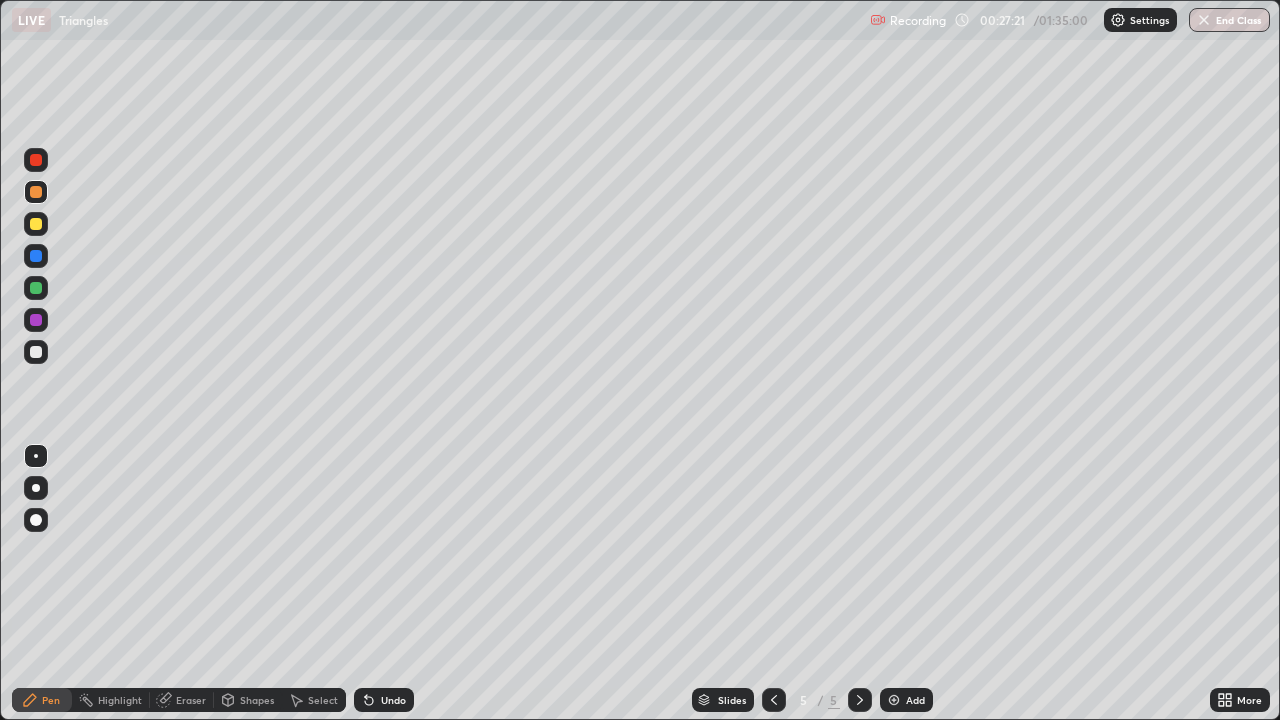 click 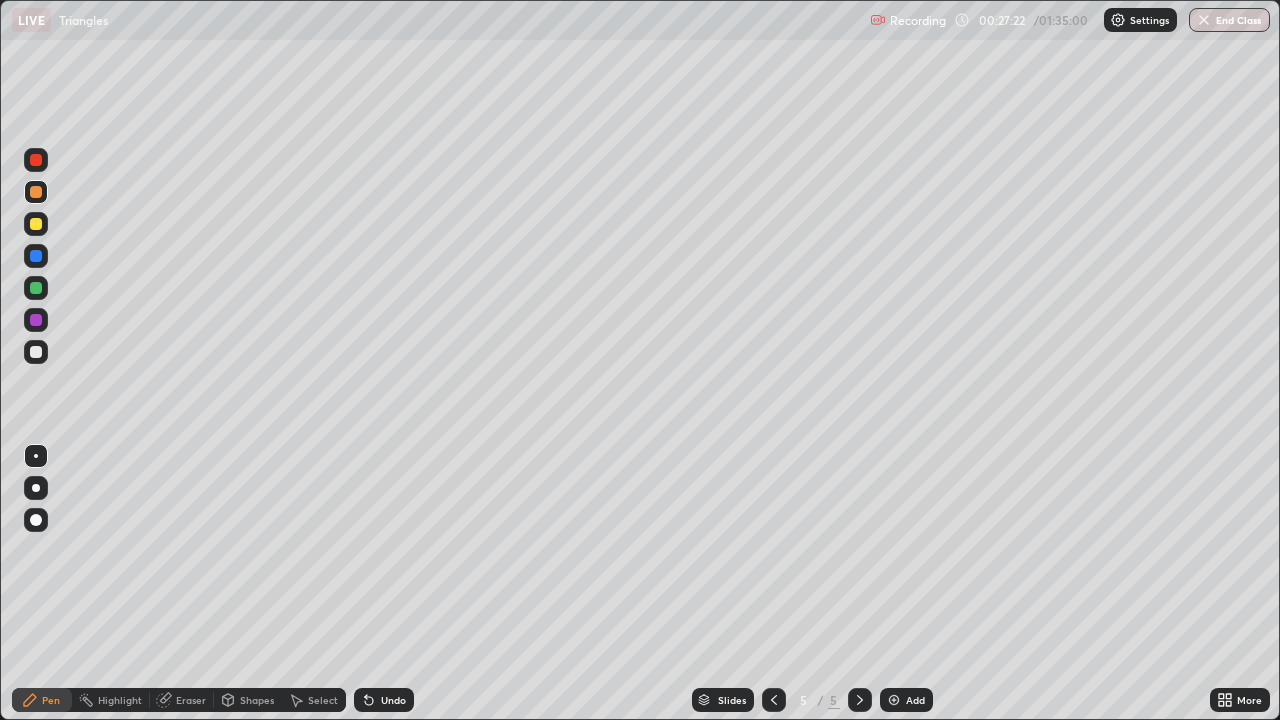 click 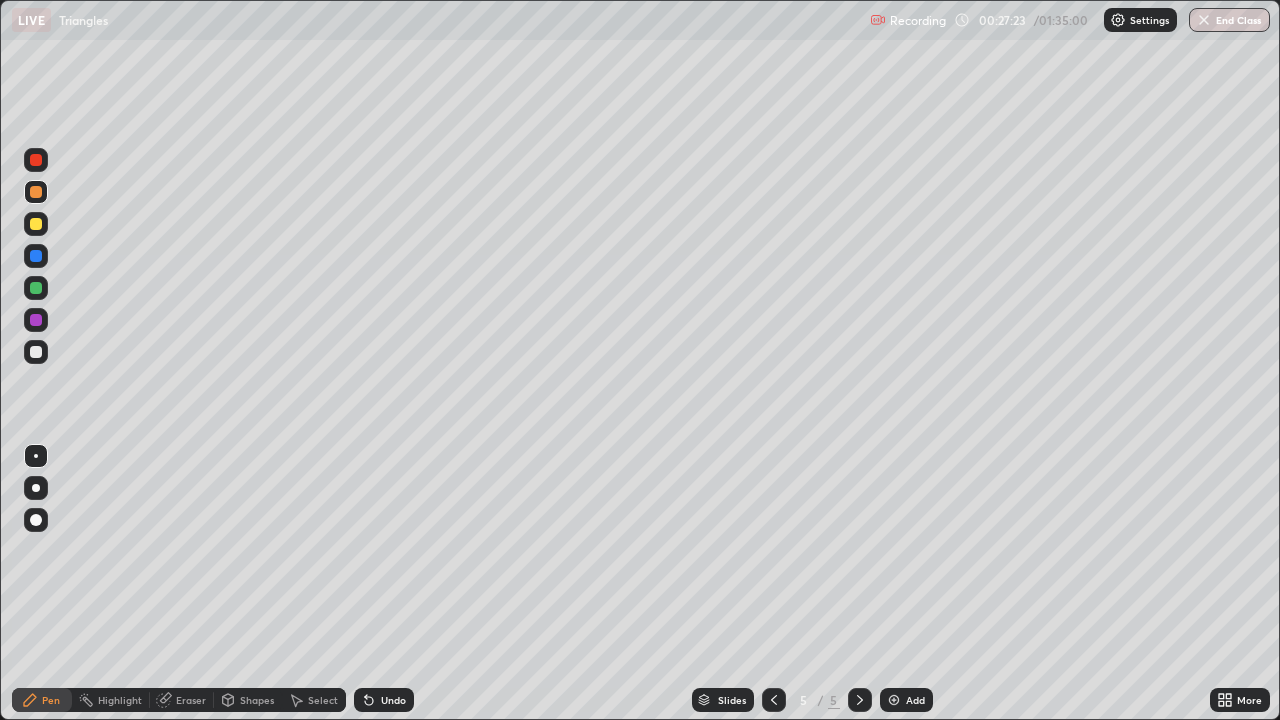 click on "Undo" at bounding box center [384, 700] 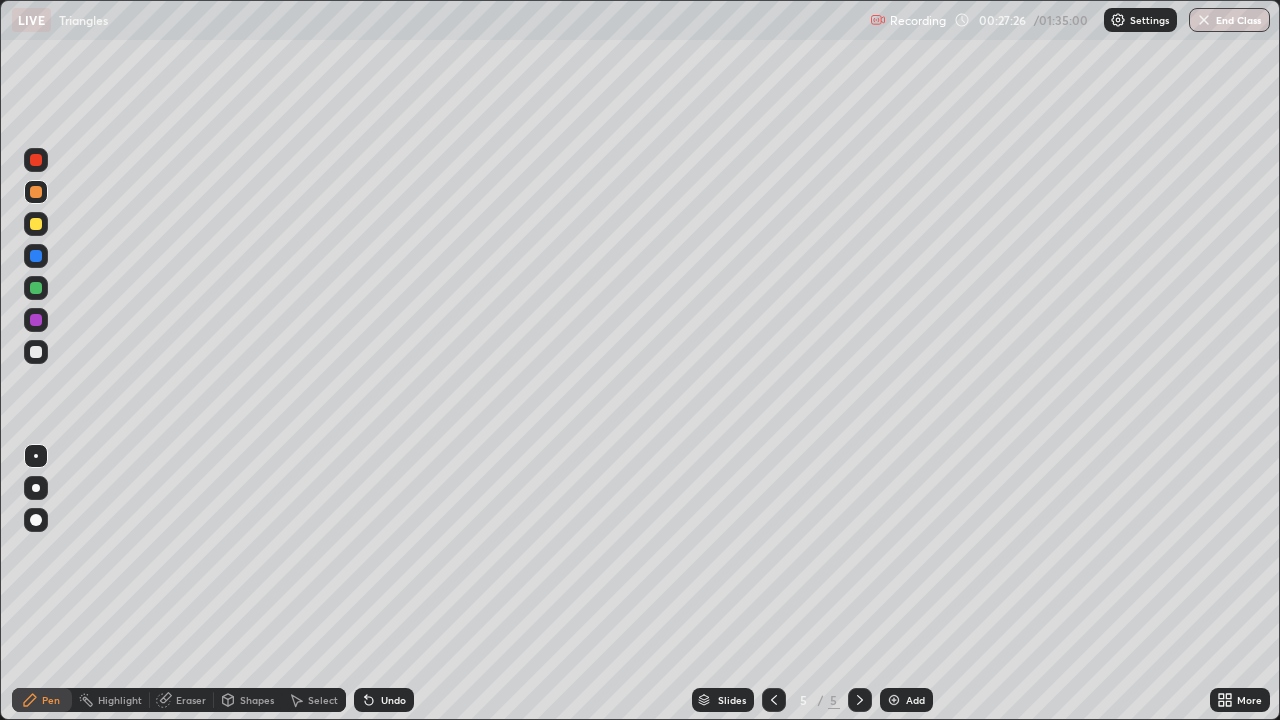 click on "Undo" at bounding box center (393, 700) 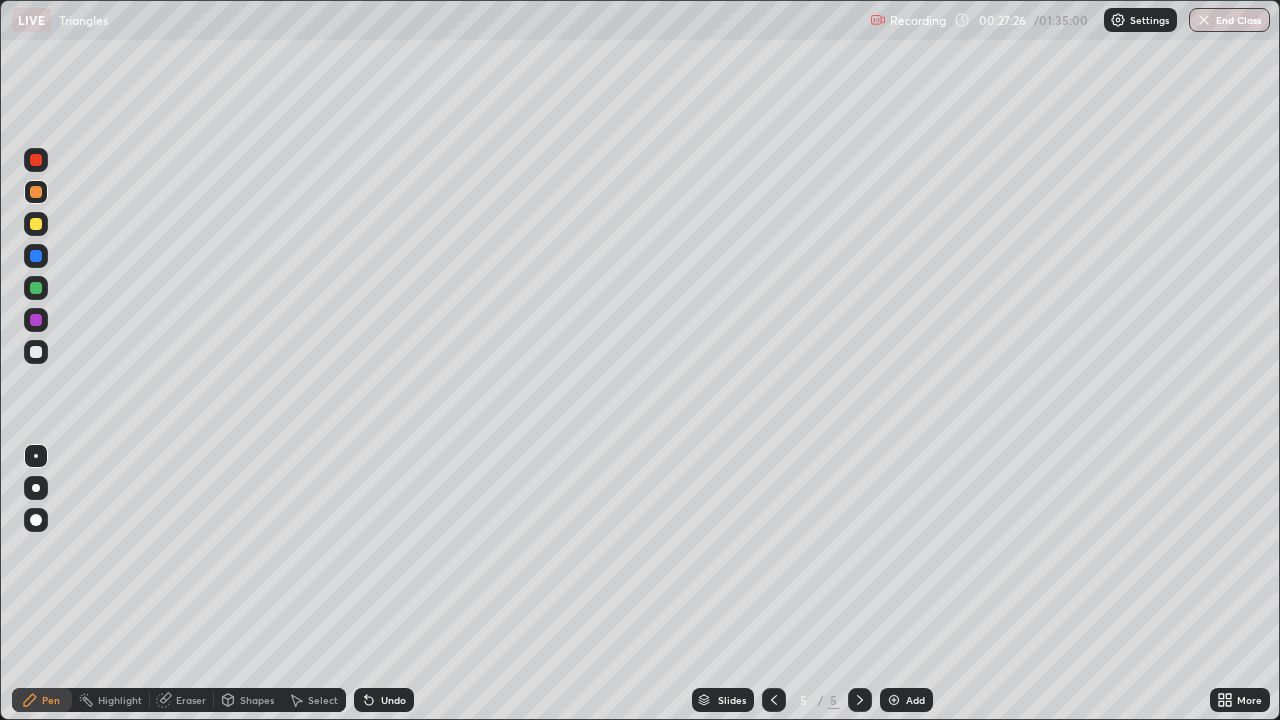 click on "Undo" at bounding box center [393, 700] 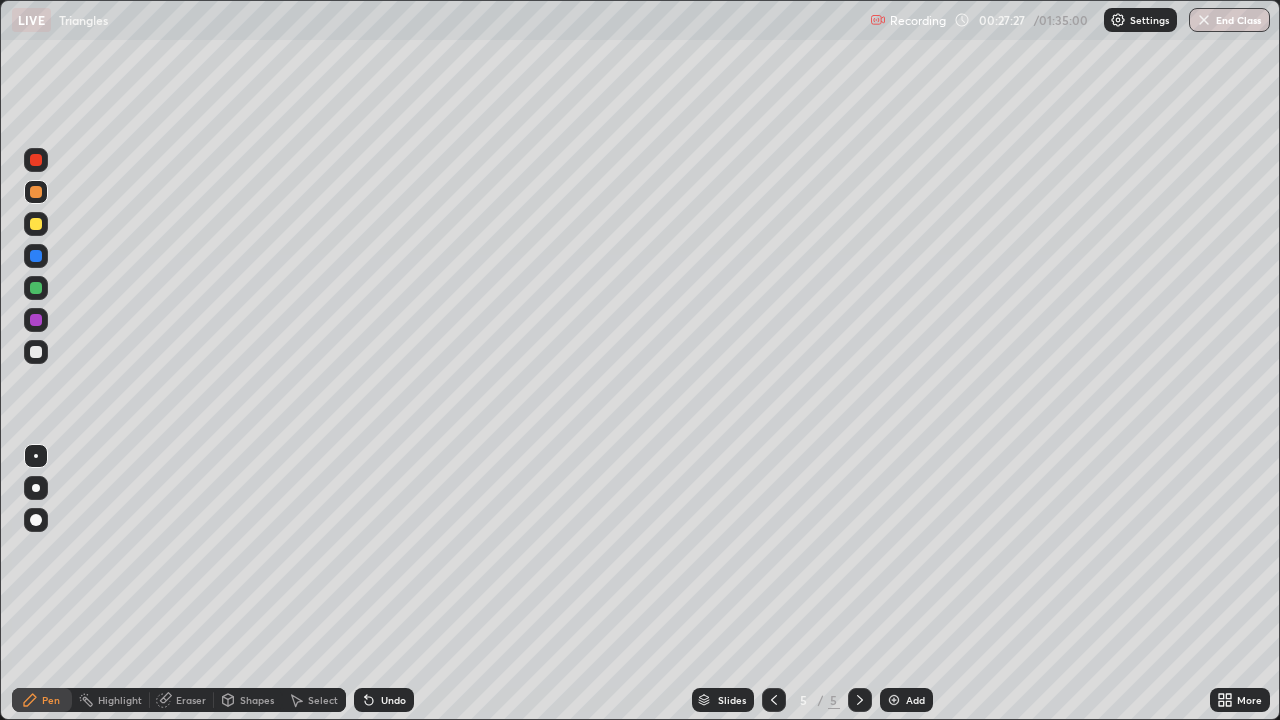 click on "Undo" at bounding box center (380, 700) 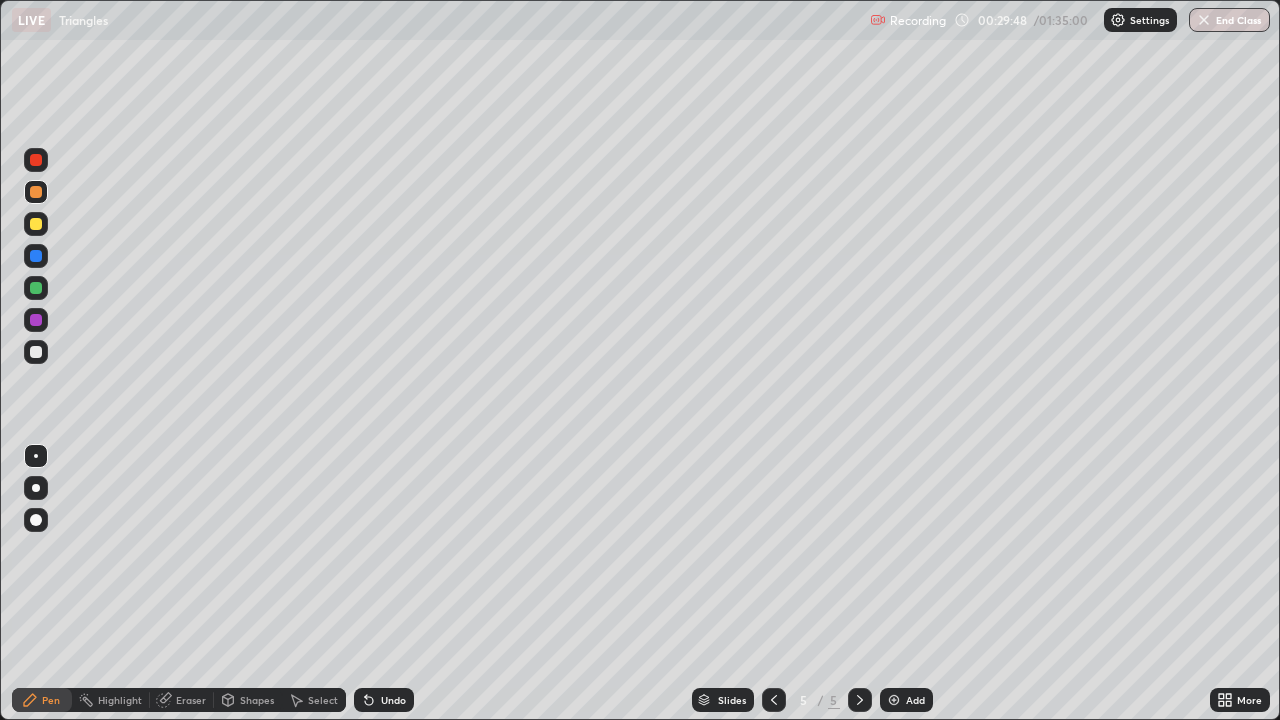 click at bounding box center (36, 352) 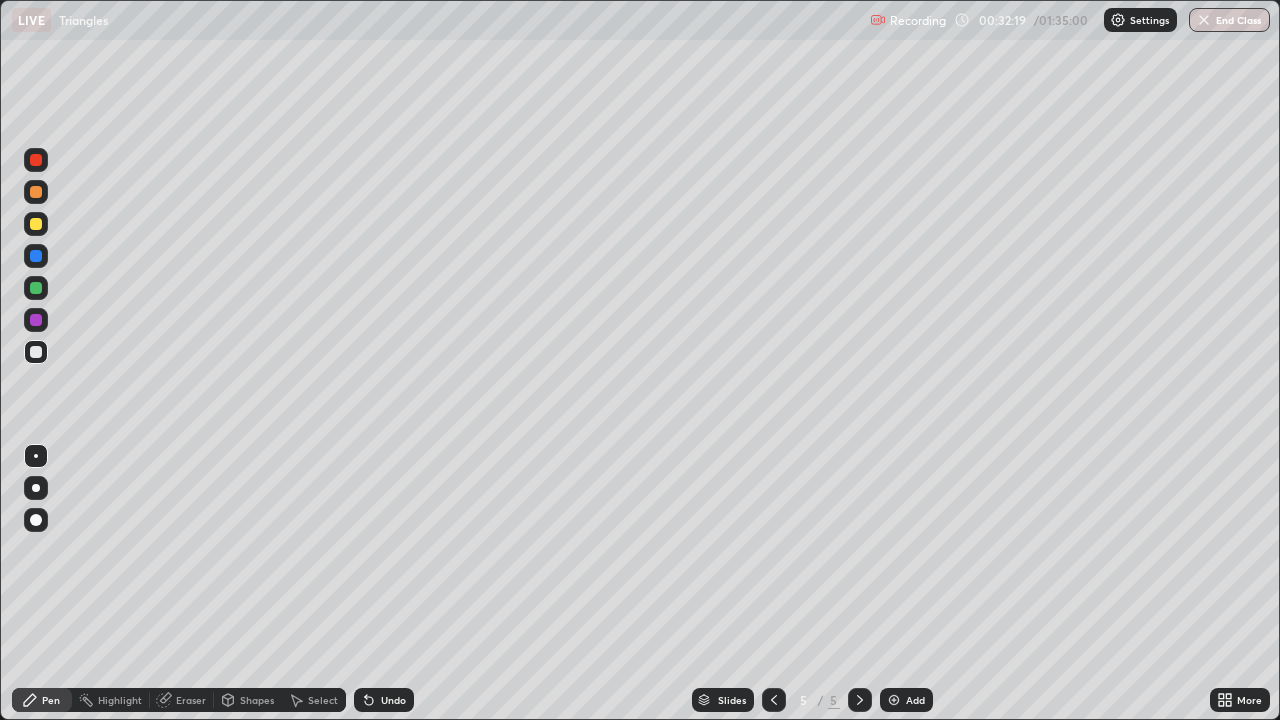 click at bounding box center [36, 256] 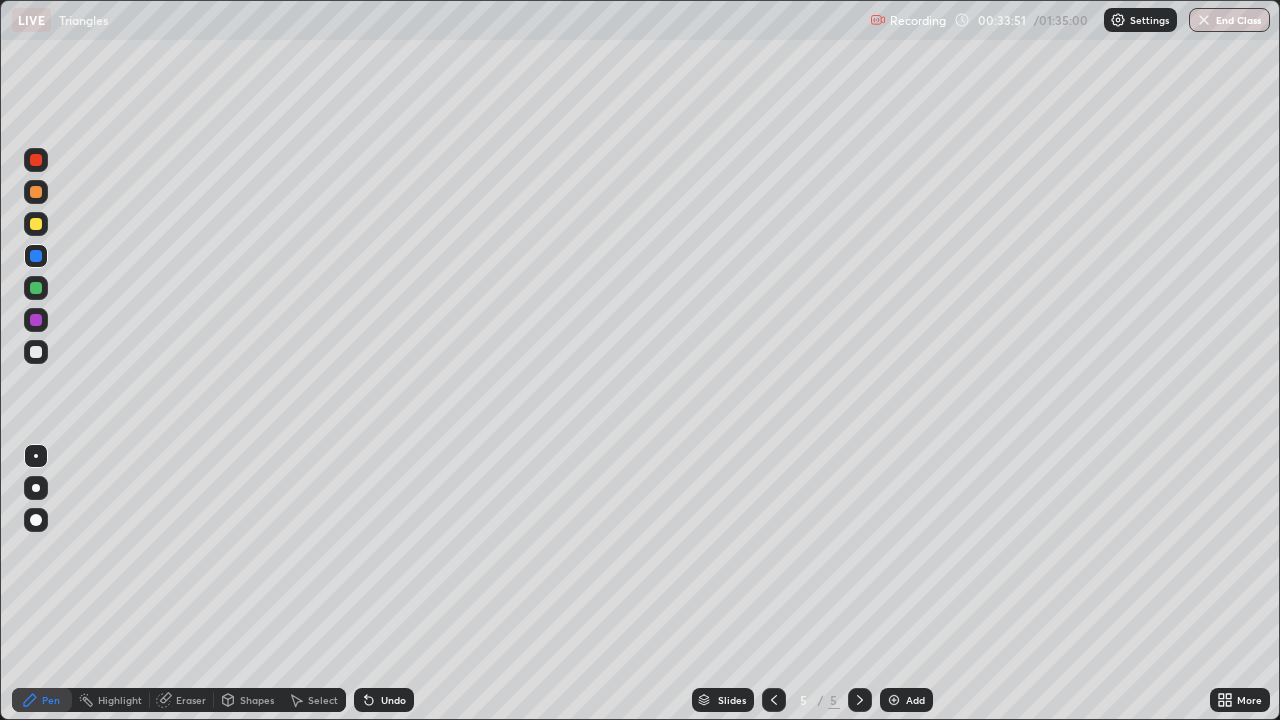 click on "Eraser" at bounding box center (191, 700) 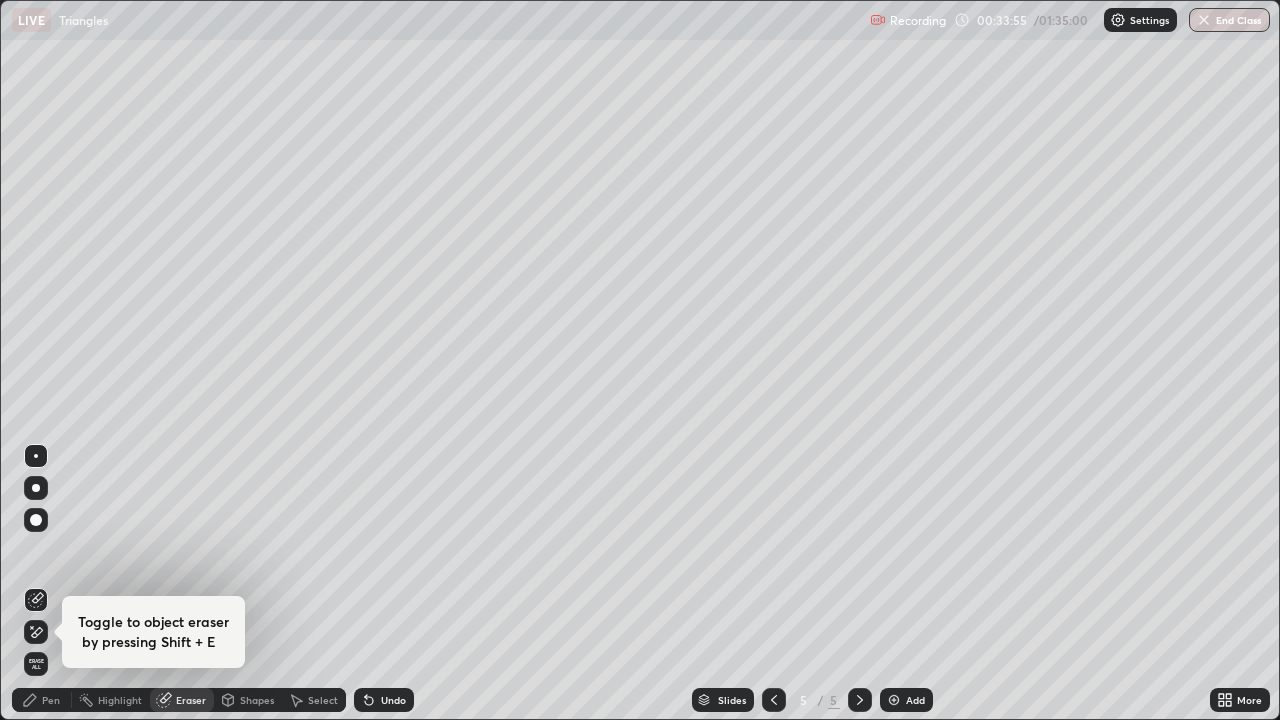 click at bounding box center (36, 632) 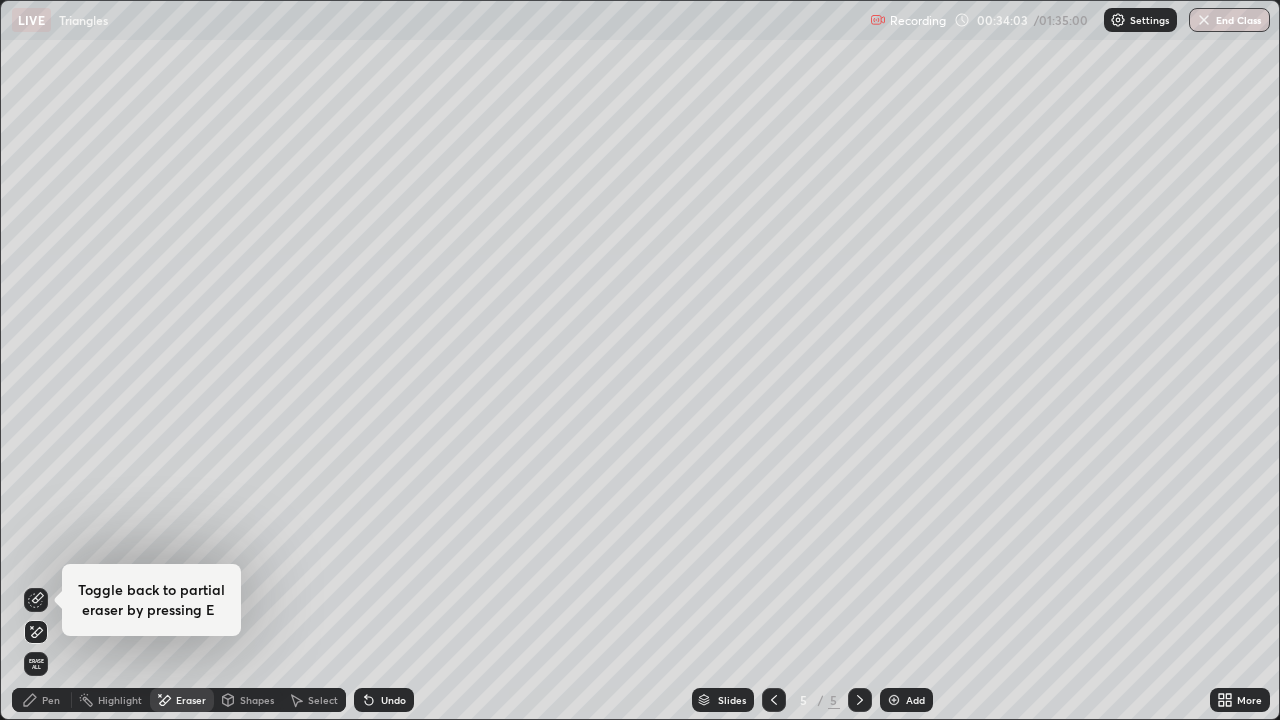 click on "Pen" at bounding box center [42, 700] 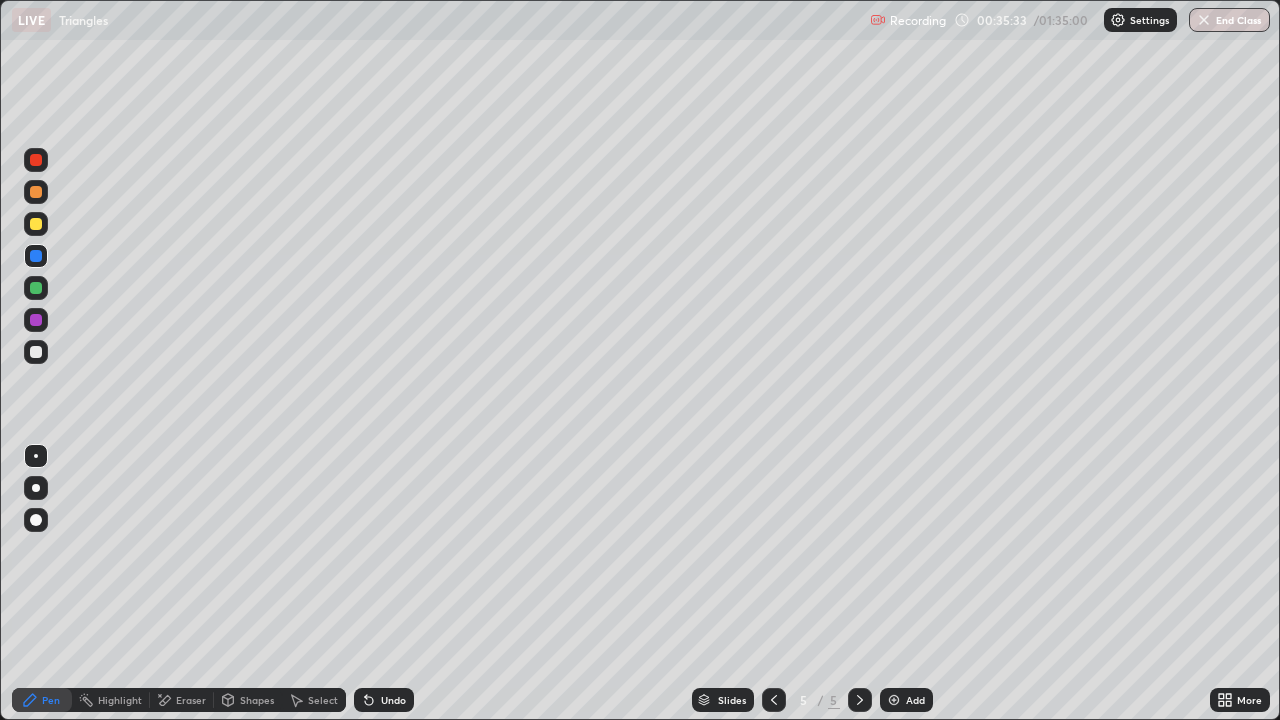 click 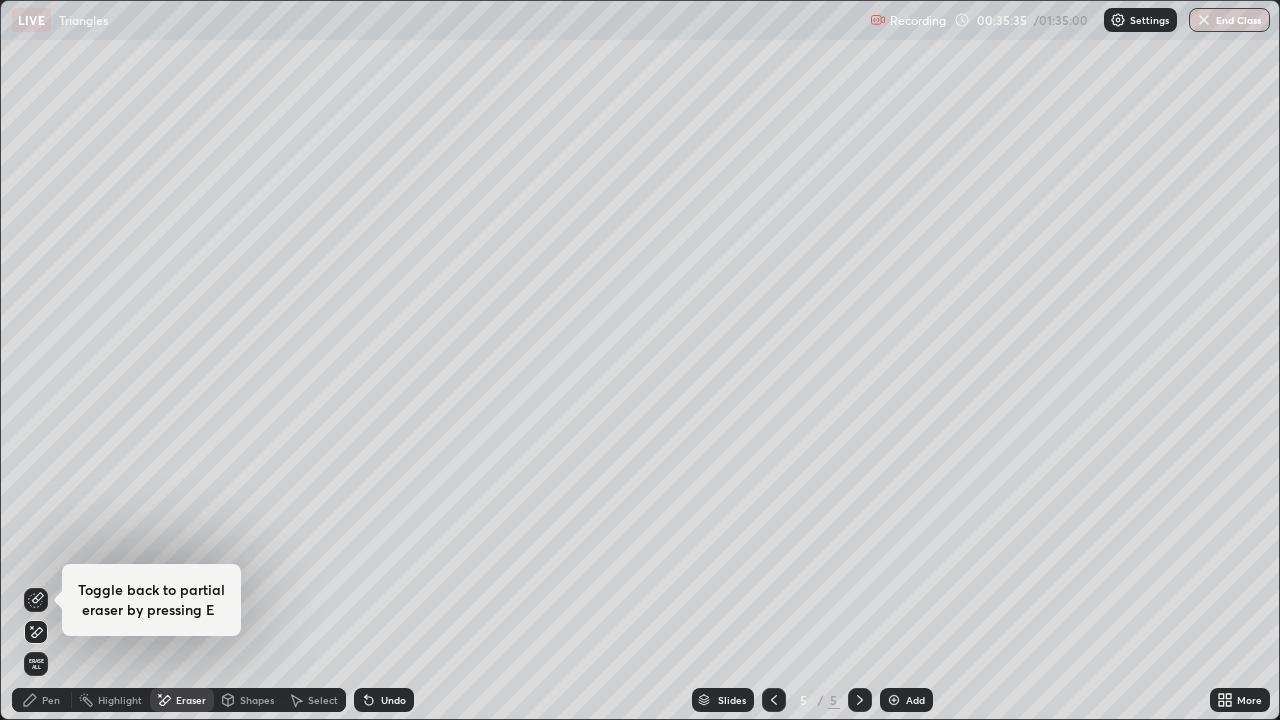 click on "Pen" at bounding box center (42, 700) 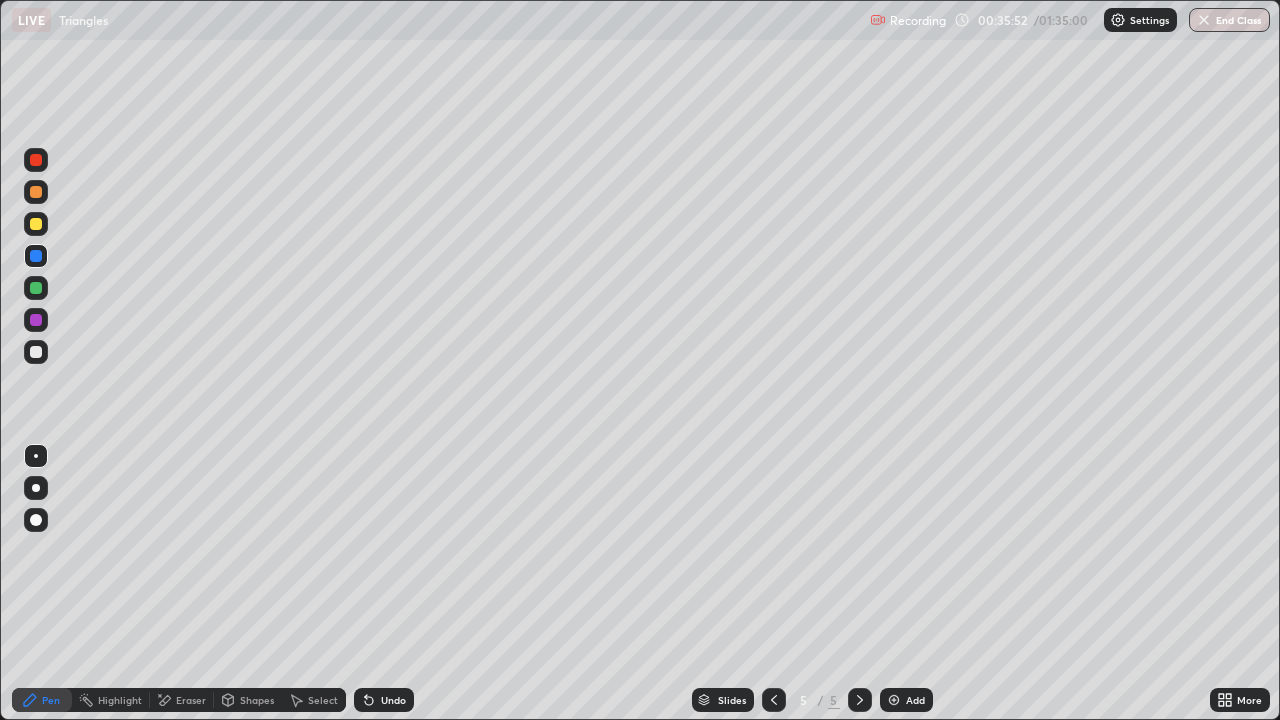 click on "Eraser" at bounding box center [191, 700] 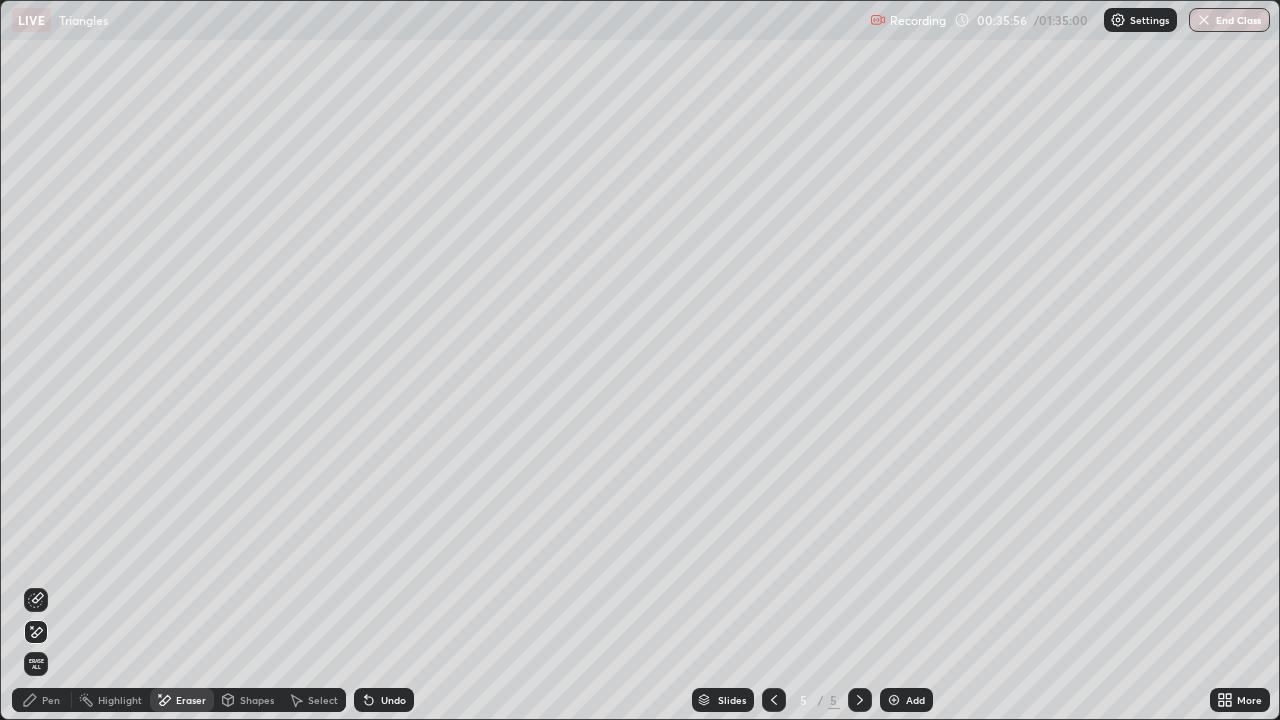 click on "Pen" at bounding box center (51, 700) 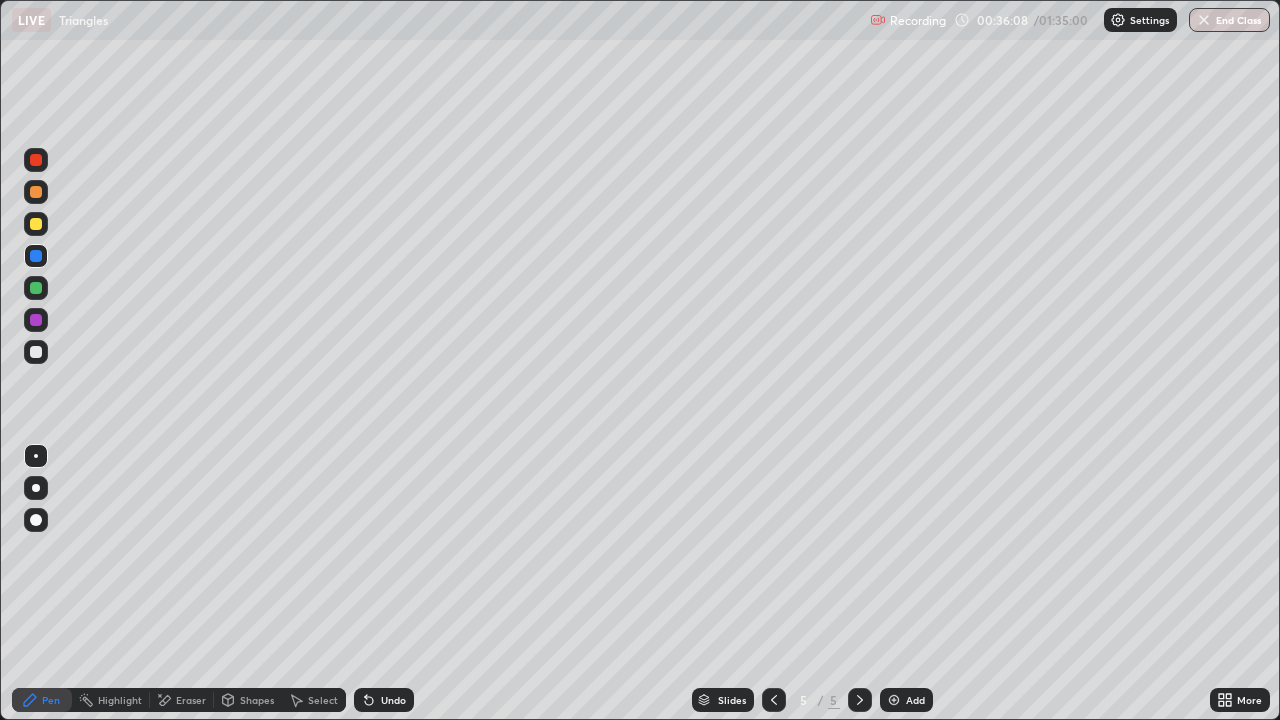 click on "Undo" at bounding box center (393, 700) 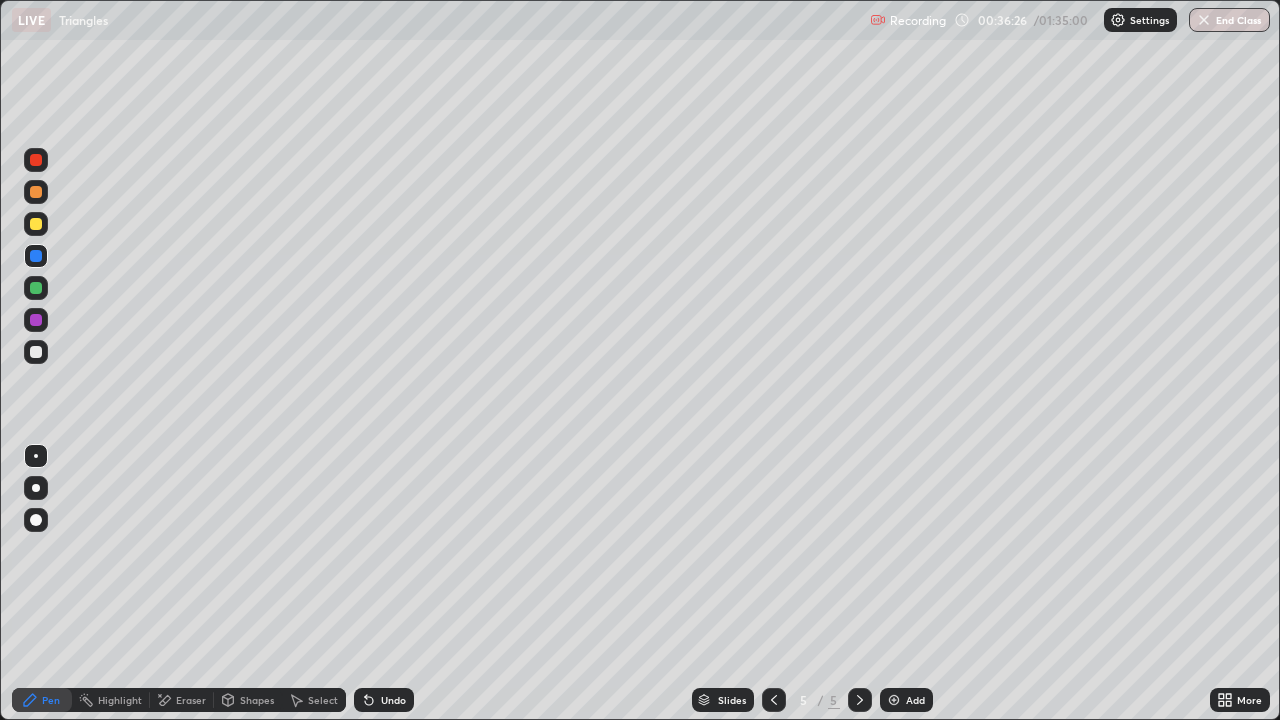 click at bounding box center (894, 700) 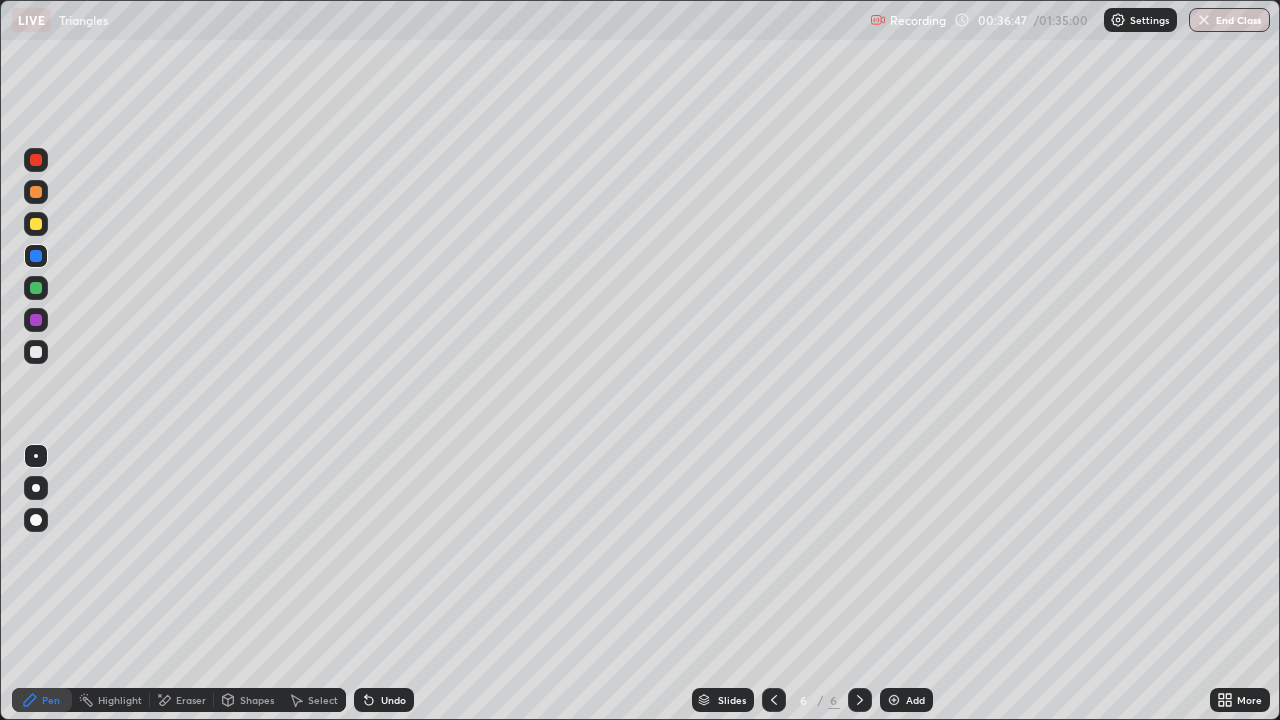 click on "Undo" at bounding box center (393, 700) 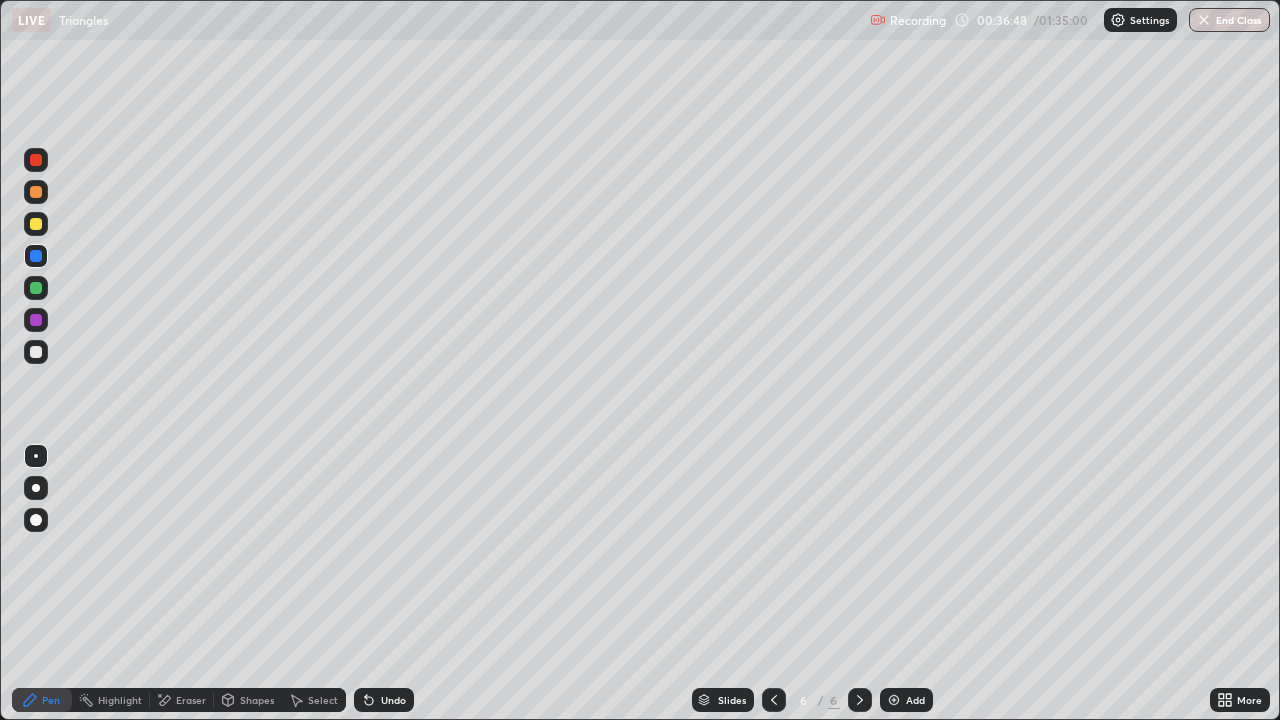 click on "Undo" at bounding box center [393, 700] 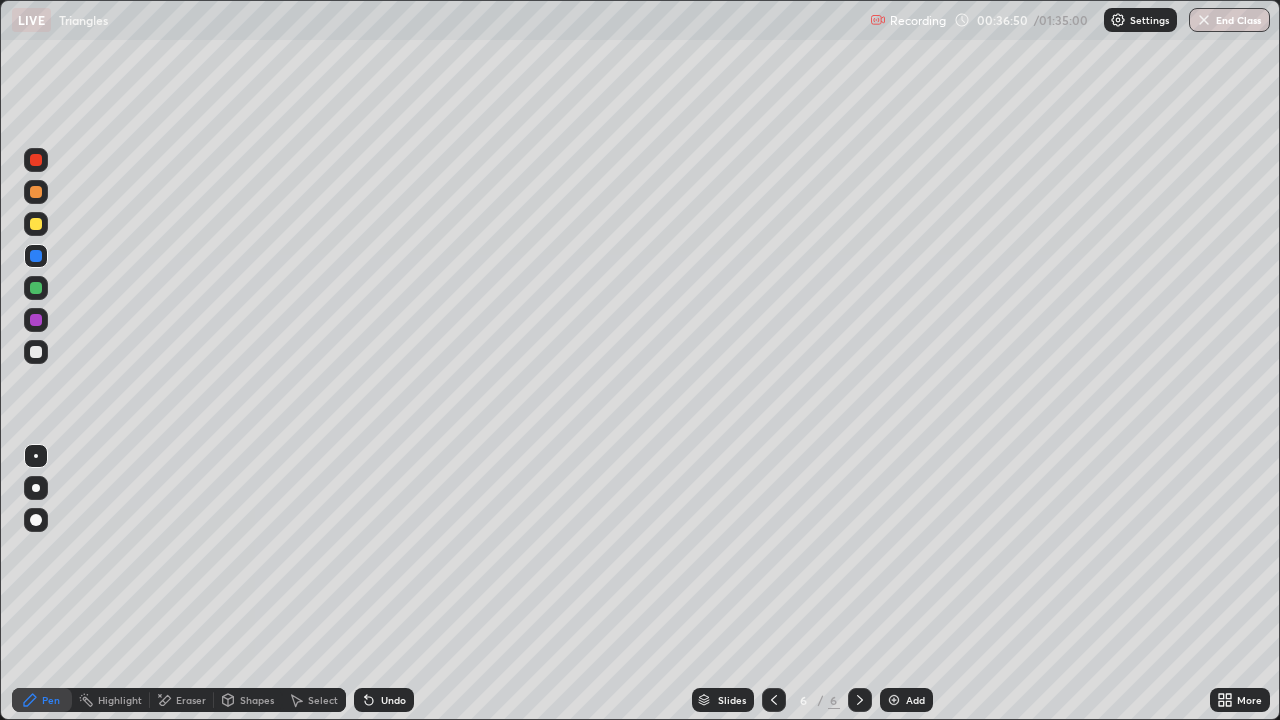 click at bounding box center [36, 224] 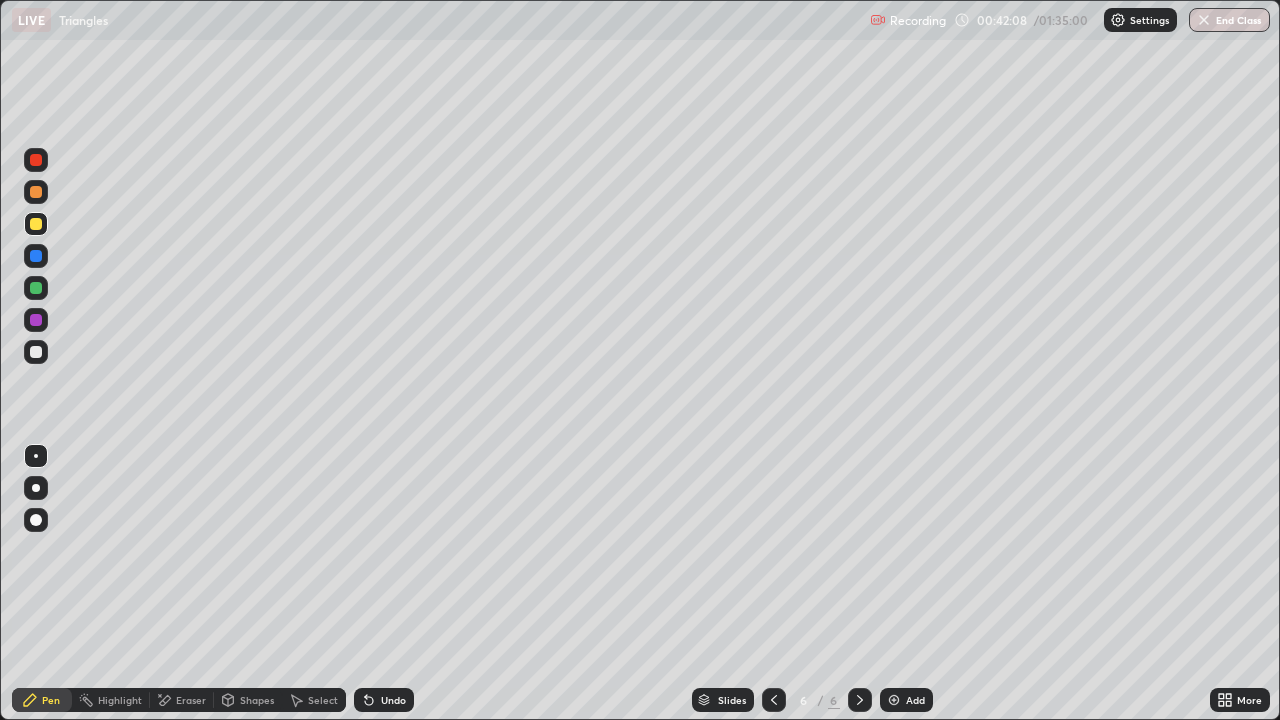 click at bounding box center (36, 192) 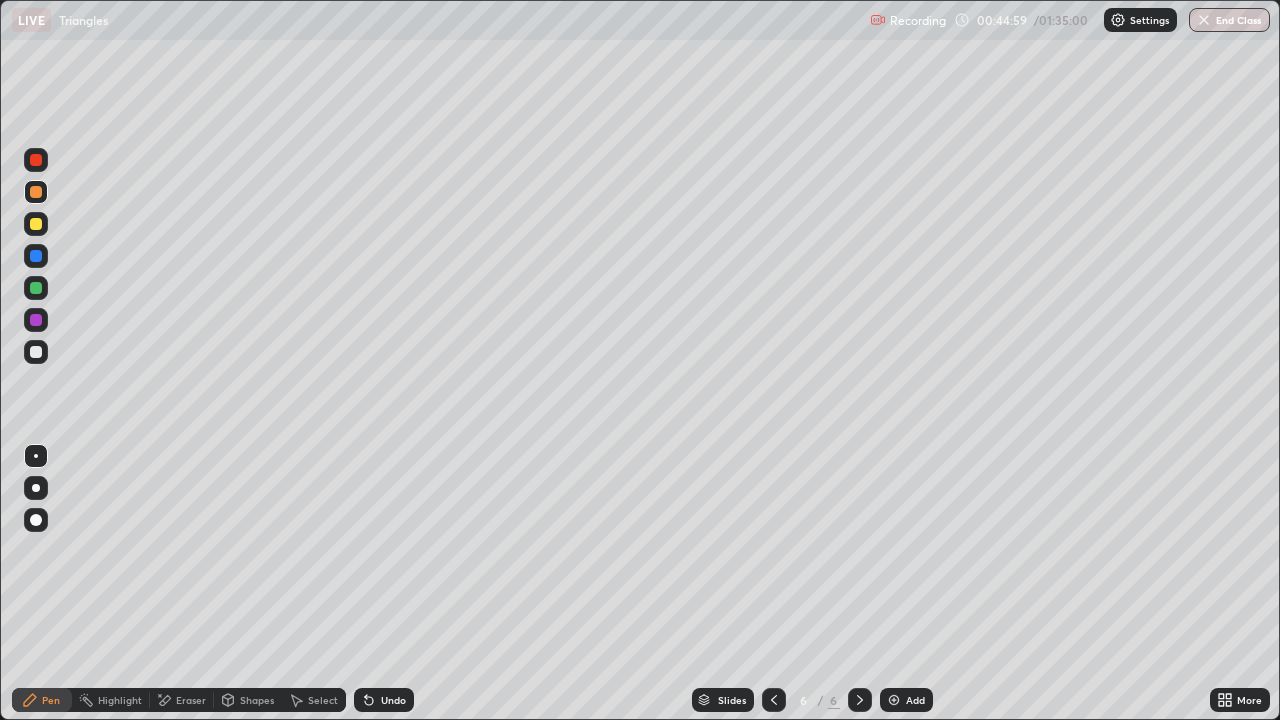 click on "Eraser" at bounding box center (182, 700) 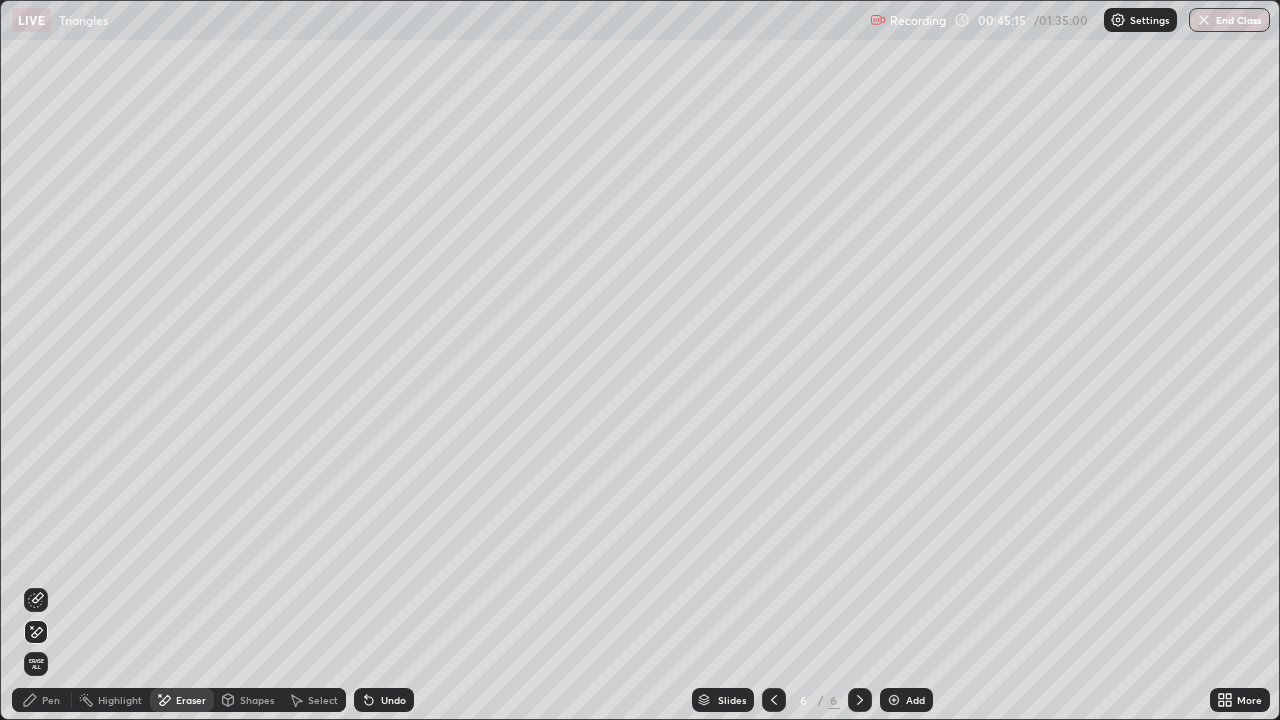 click on "Pen" at bounding box center [51, 700] 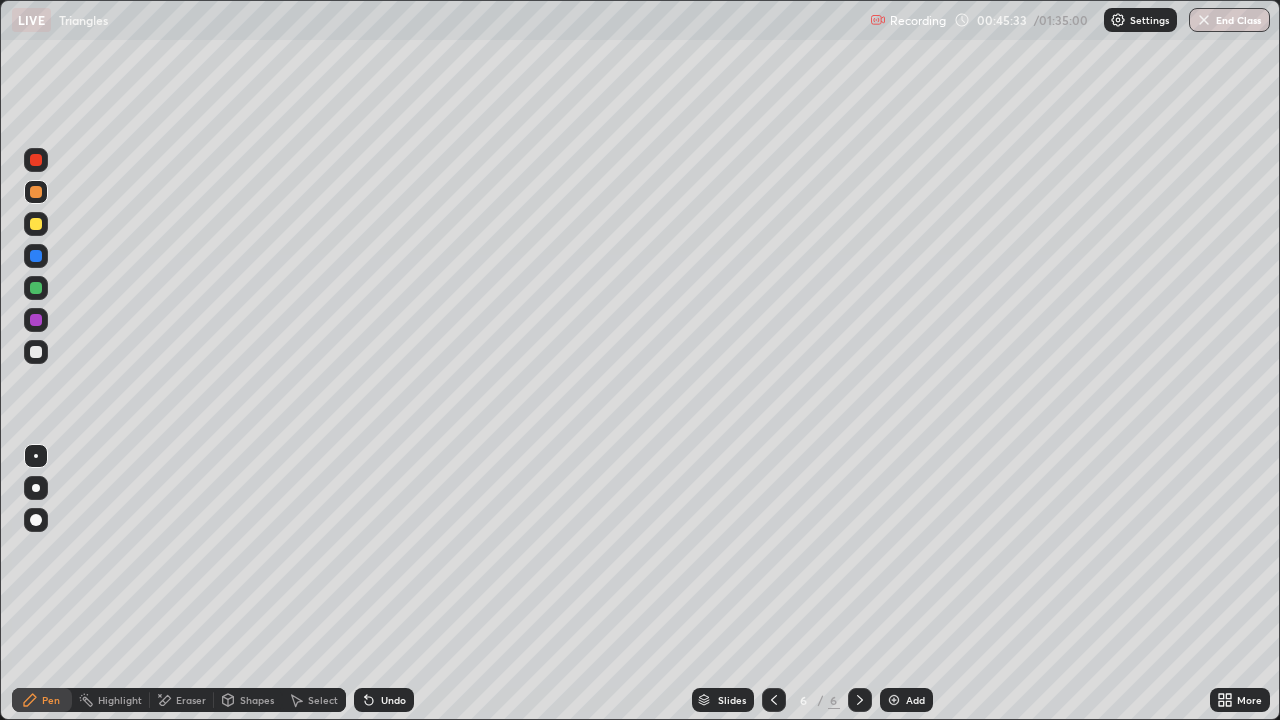 click on "Eraser" at bounding box center (182, 700) 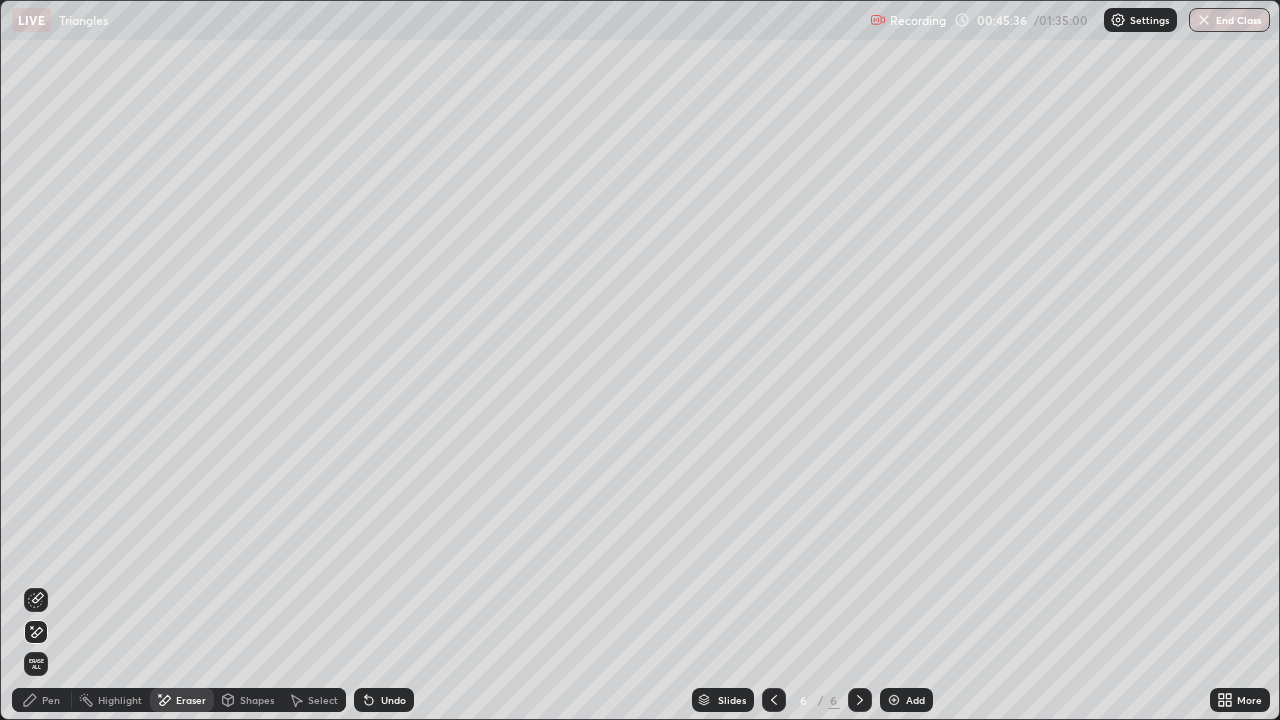 click on "Pen" at bounding box center (51, 700) 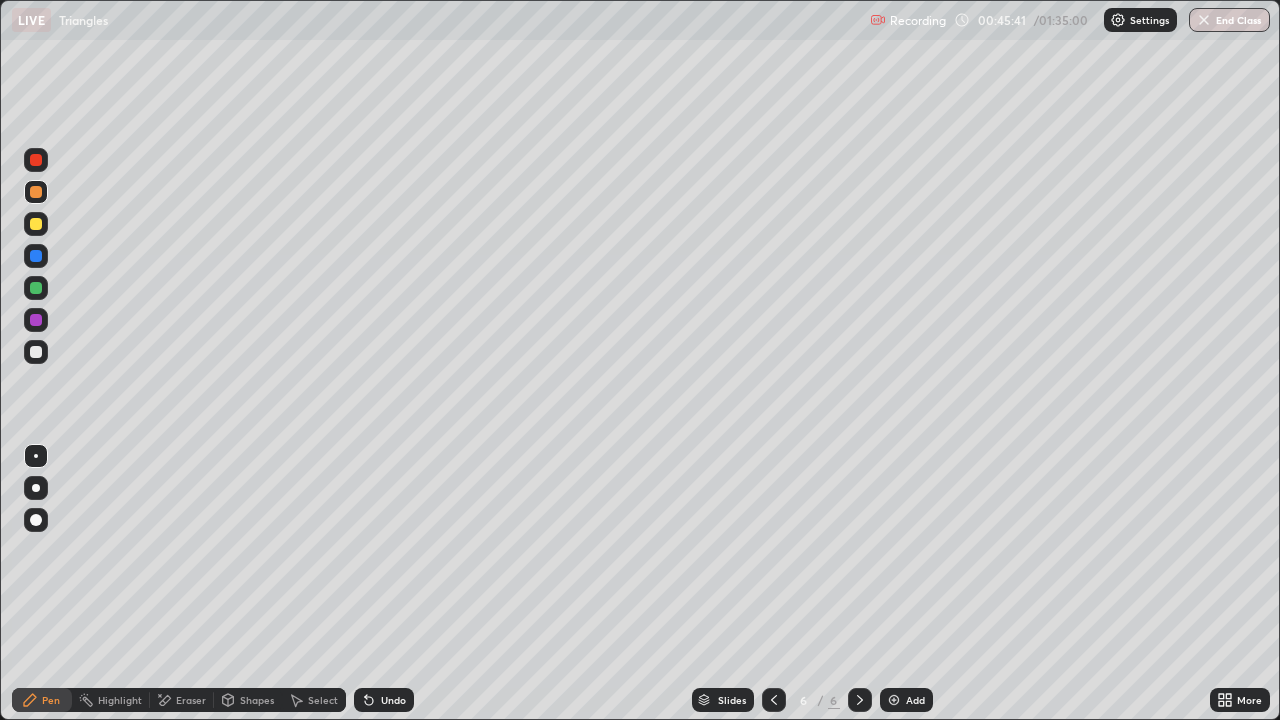 click on "Add" at bounding box center (915, 700) 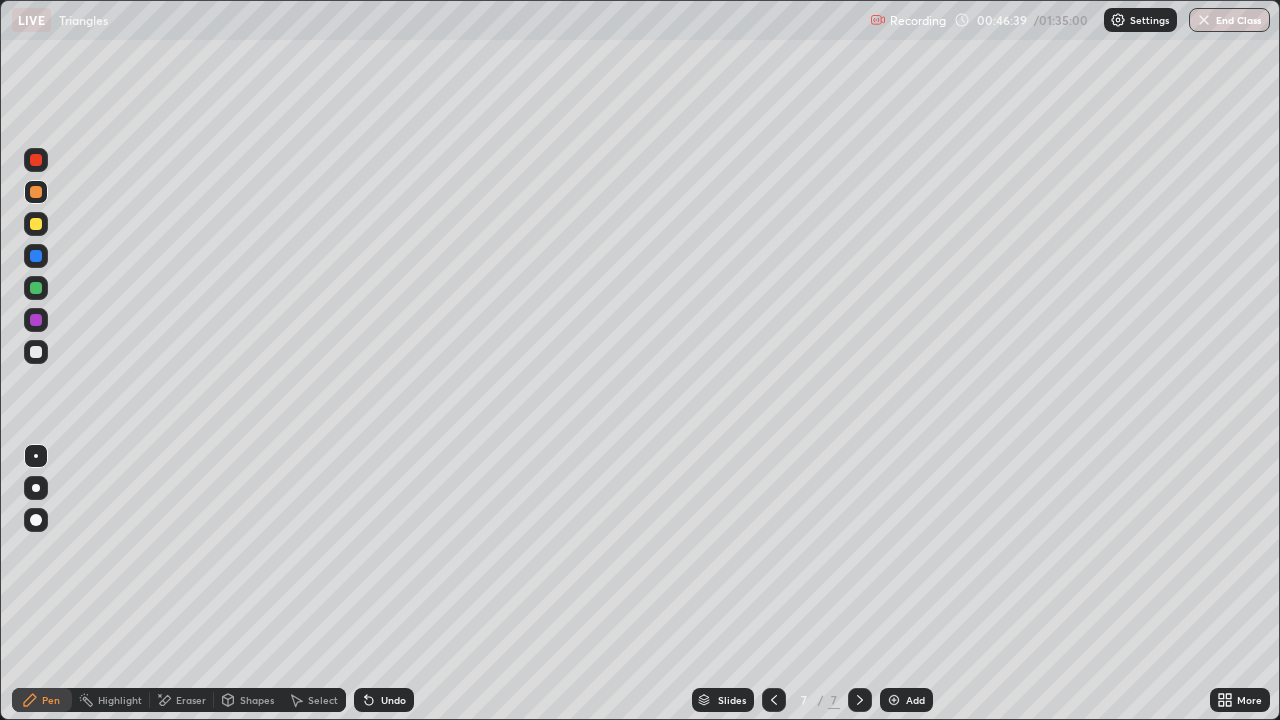 click 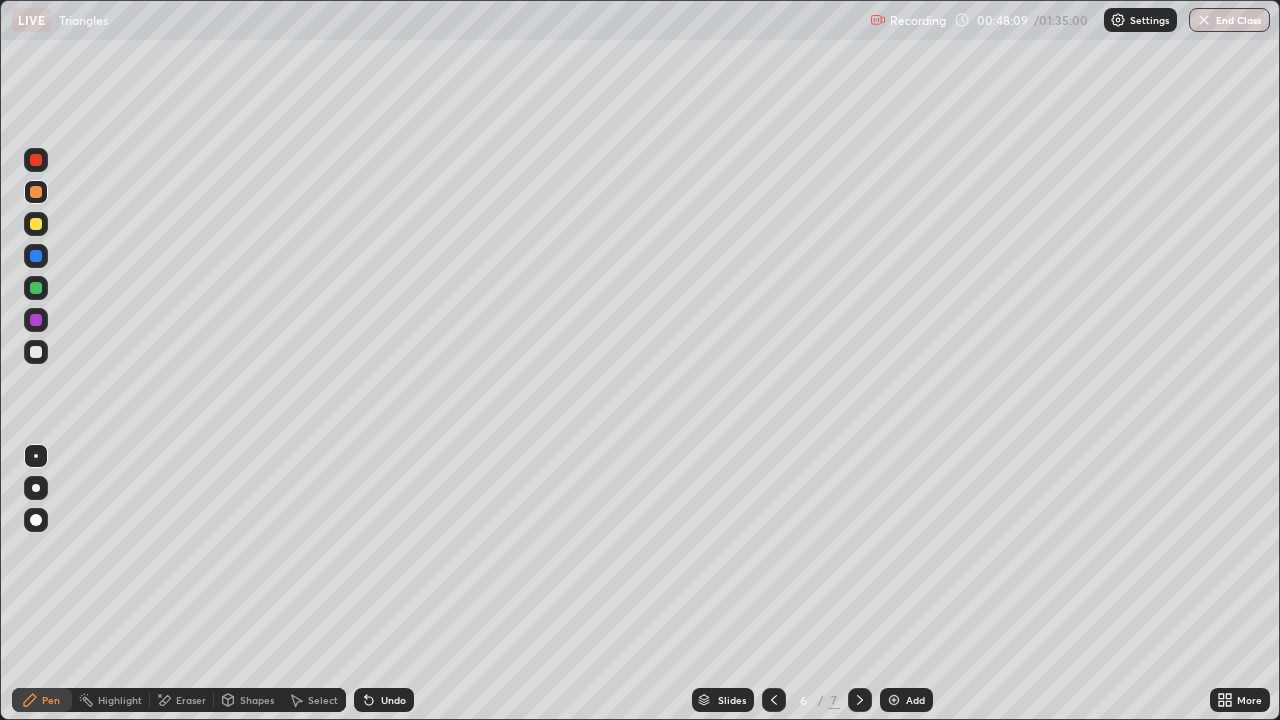 click on "Eraser" at bounding box center [182, 700] 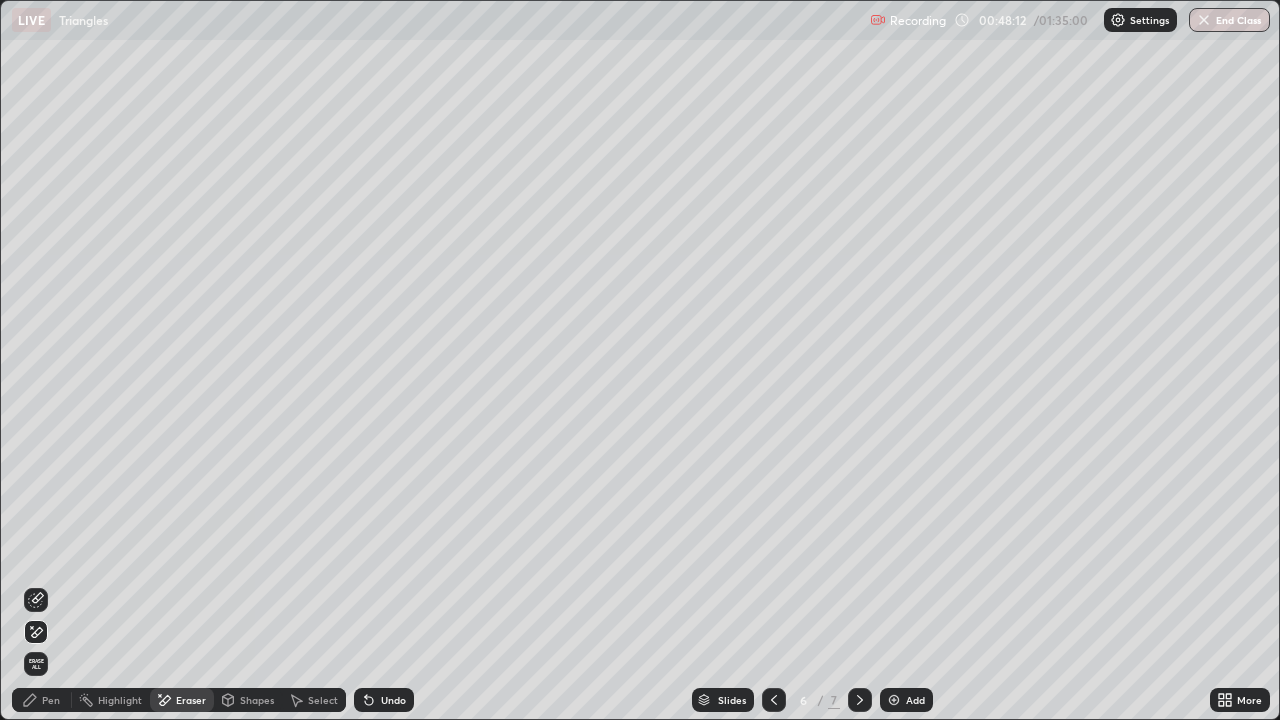 click on "Pen" at bounding box center (42, 700) 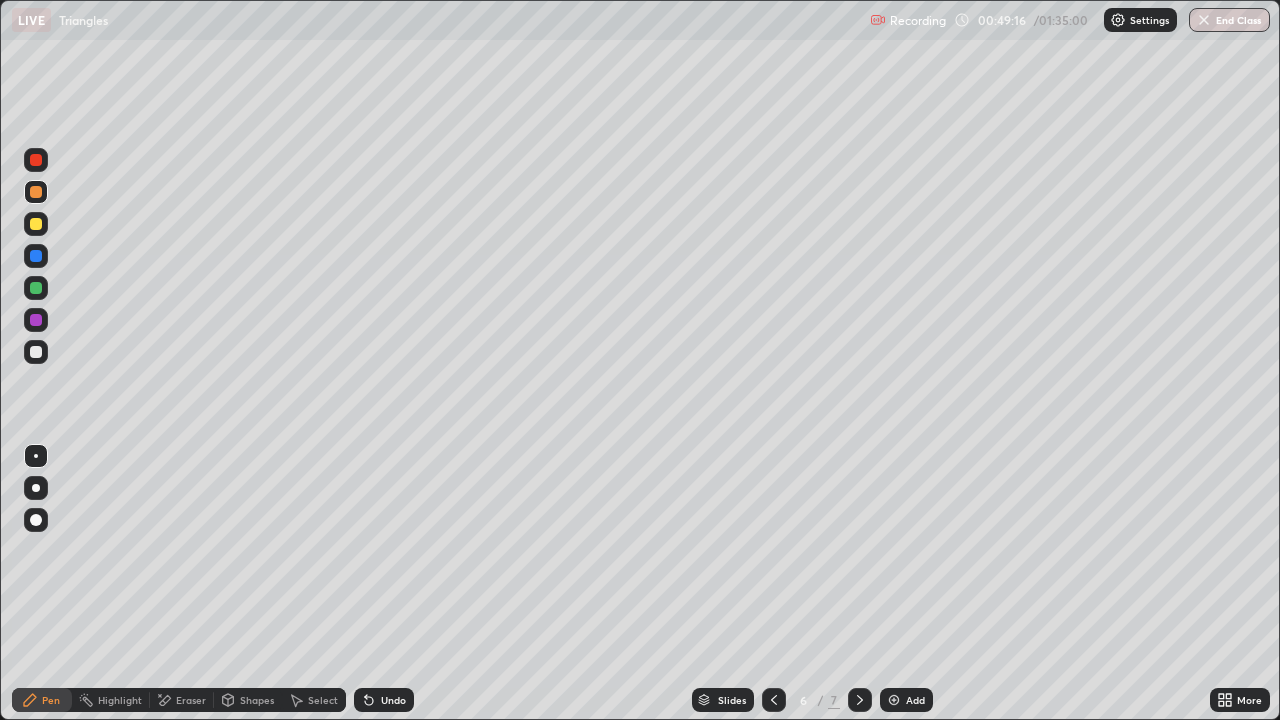 click on "Eraser" at bounding box center (182, 700) 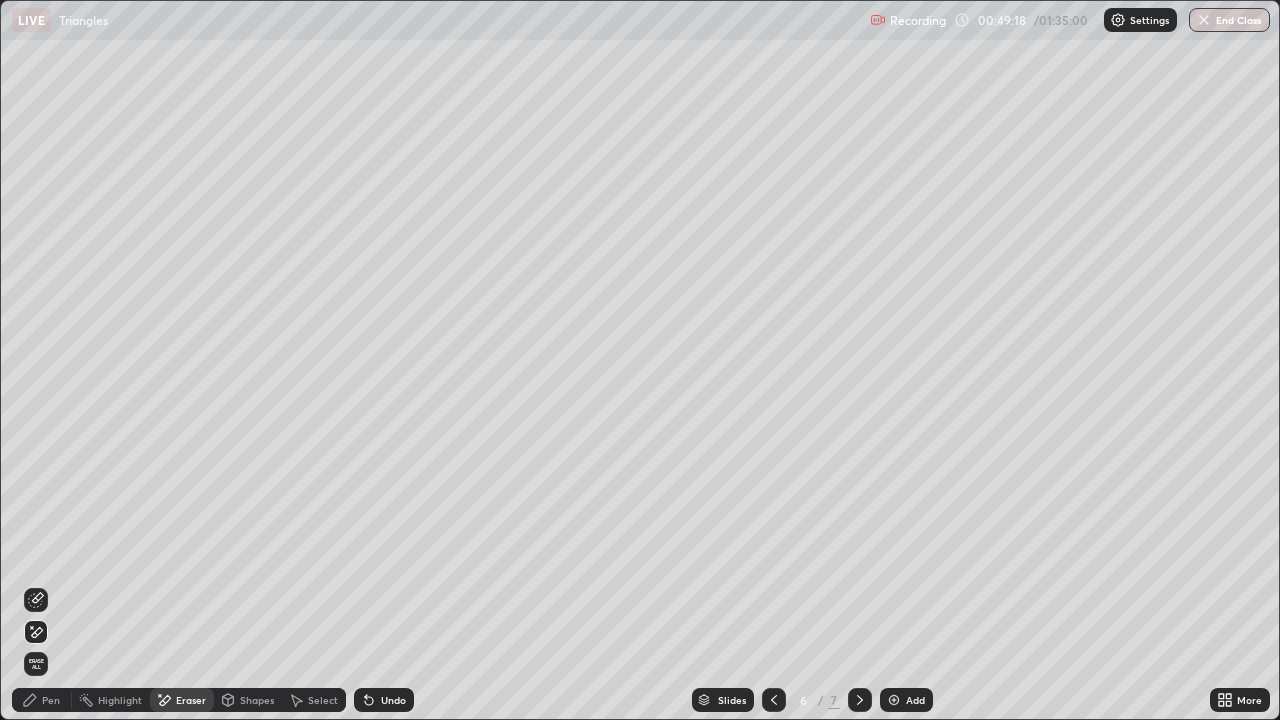 click on "Pen" at bounding box center (51, 700) 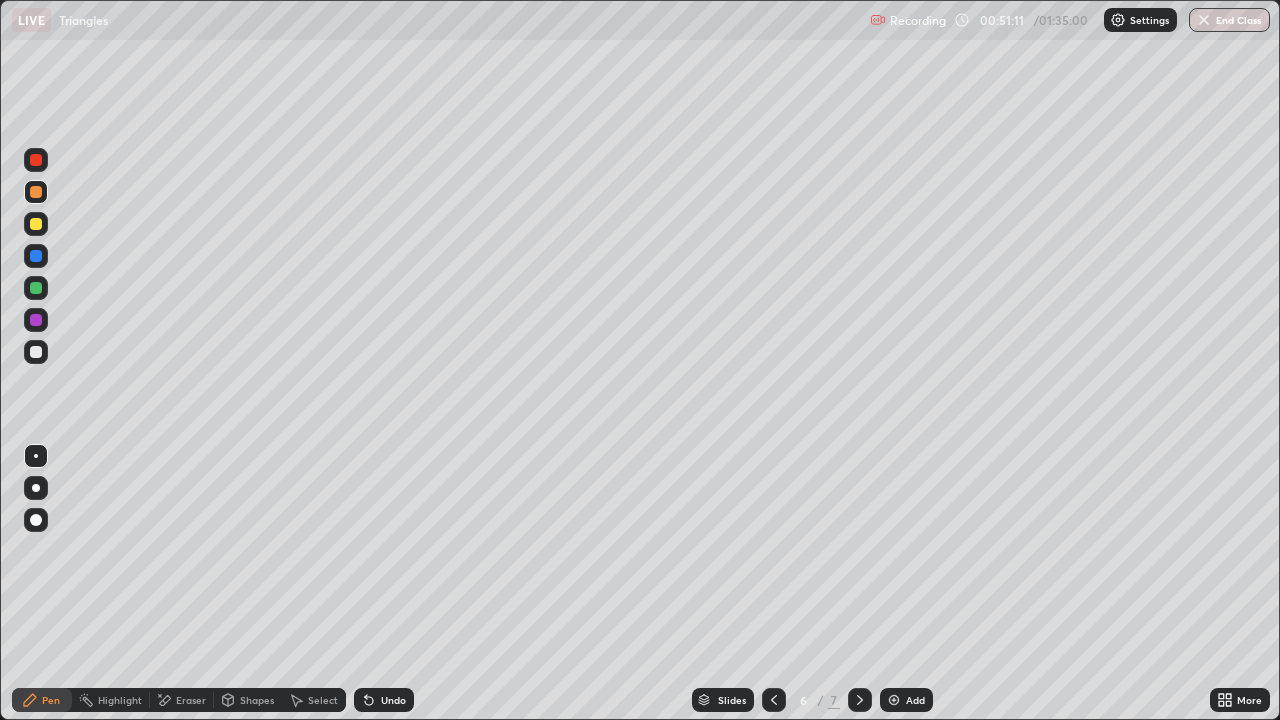 click on "Eraser" at bounding box center (191, 700) 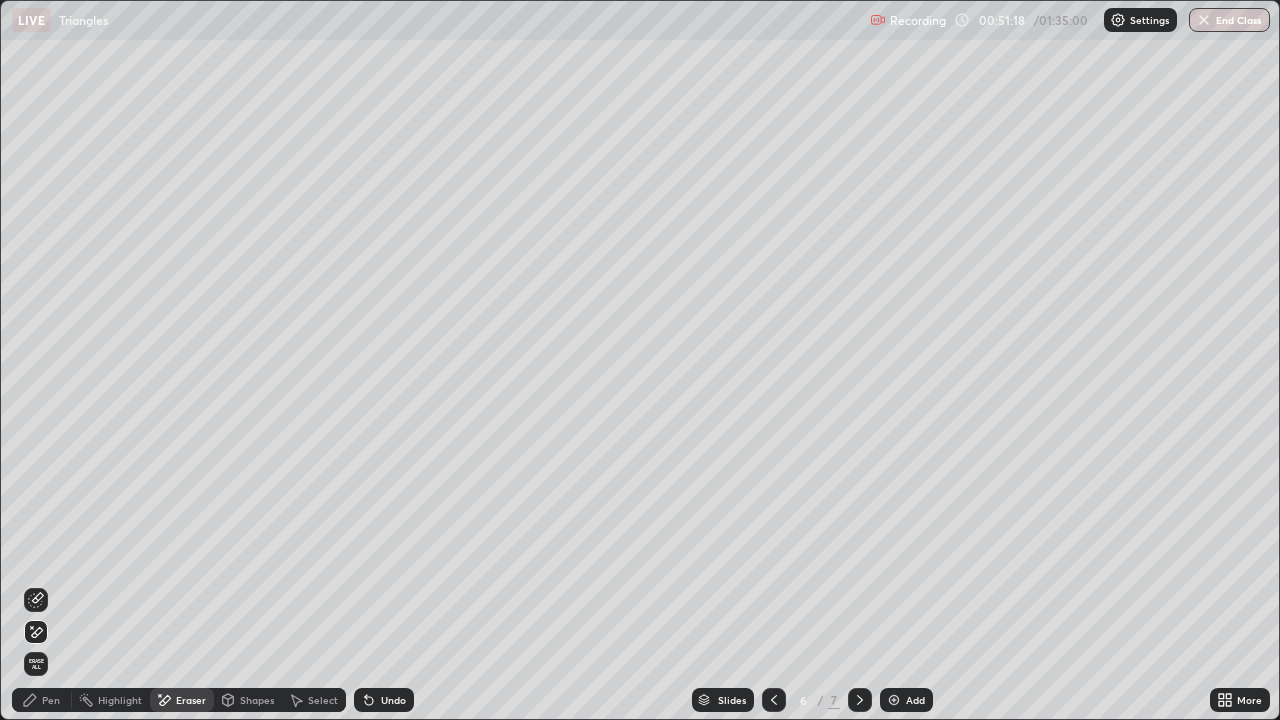 click on "Undo" at bounding box center [393, 700] 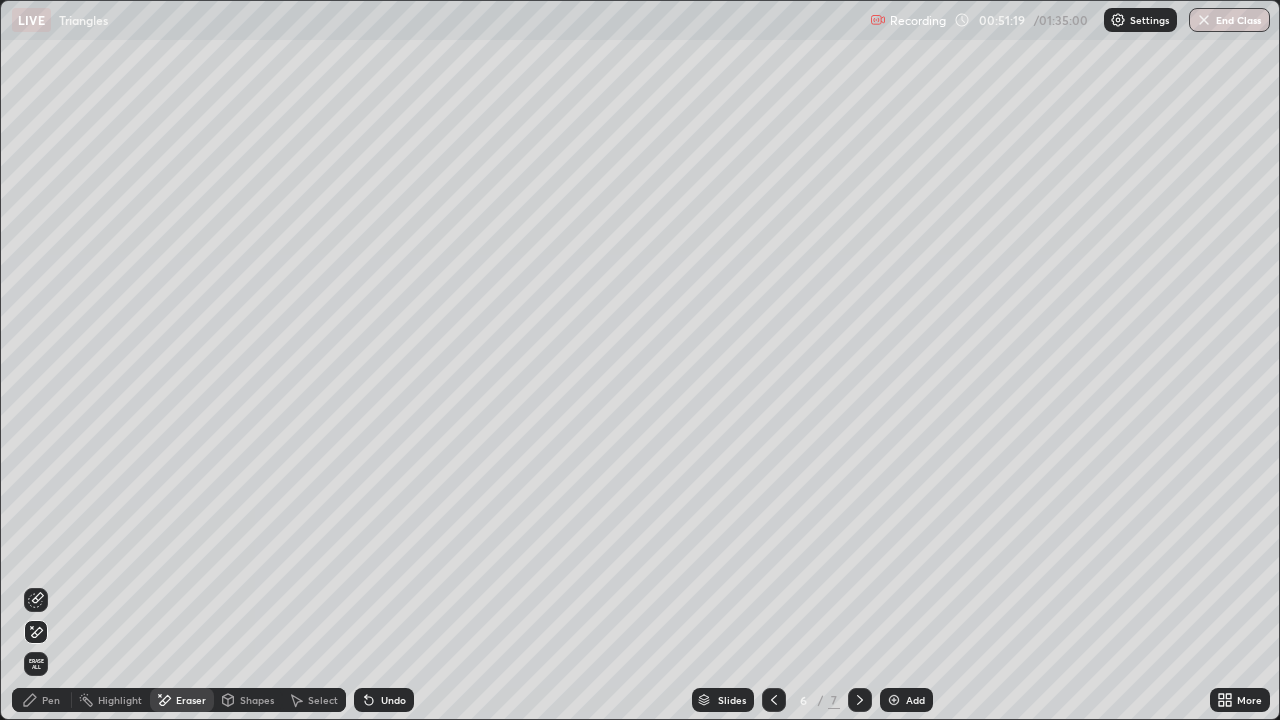 click on "Undo" at bounding box center (384, 700) 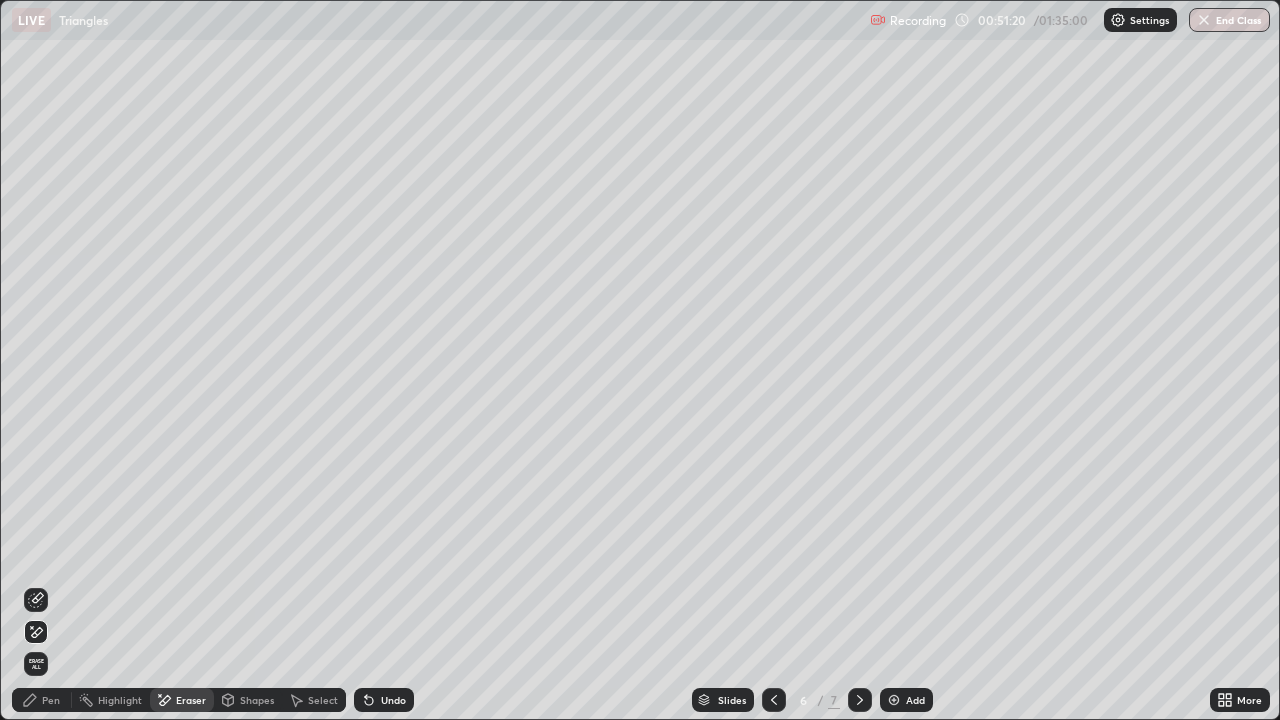 click on "Undo" at bounding box center [384, 700] 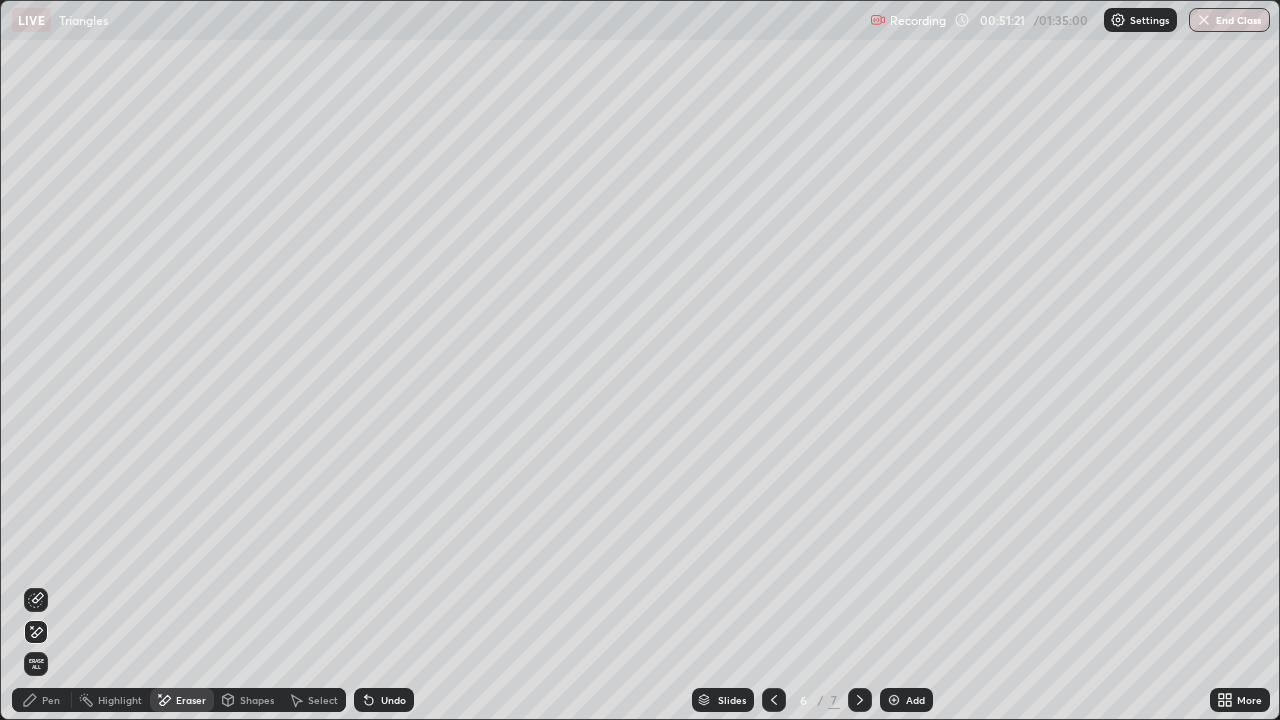 click on "Undo" at bounding box center (384, 700) 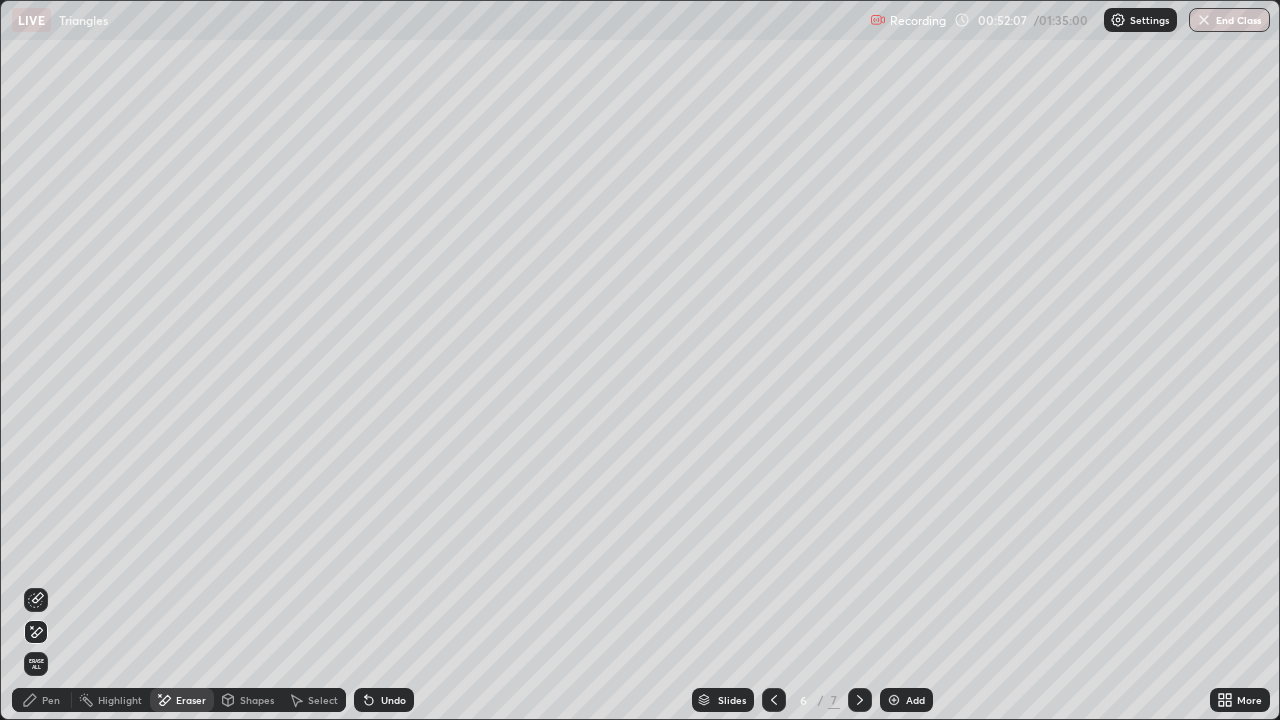 click on "Pen" at bounding box center (51, 700) 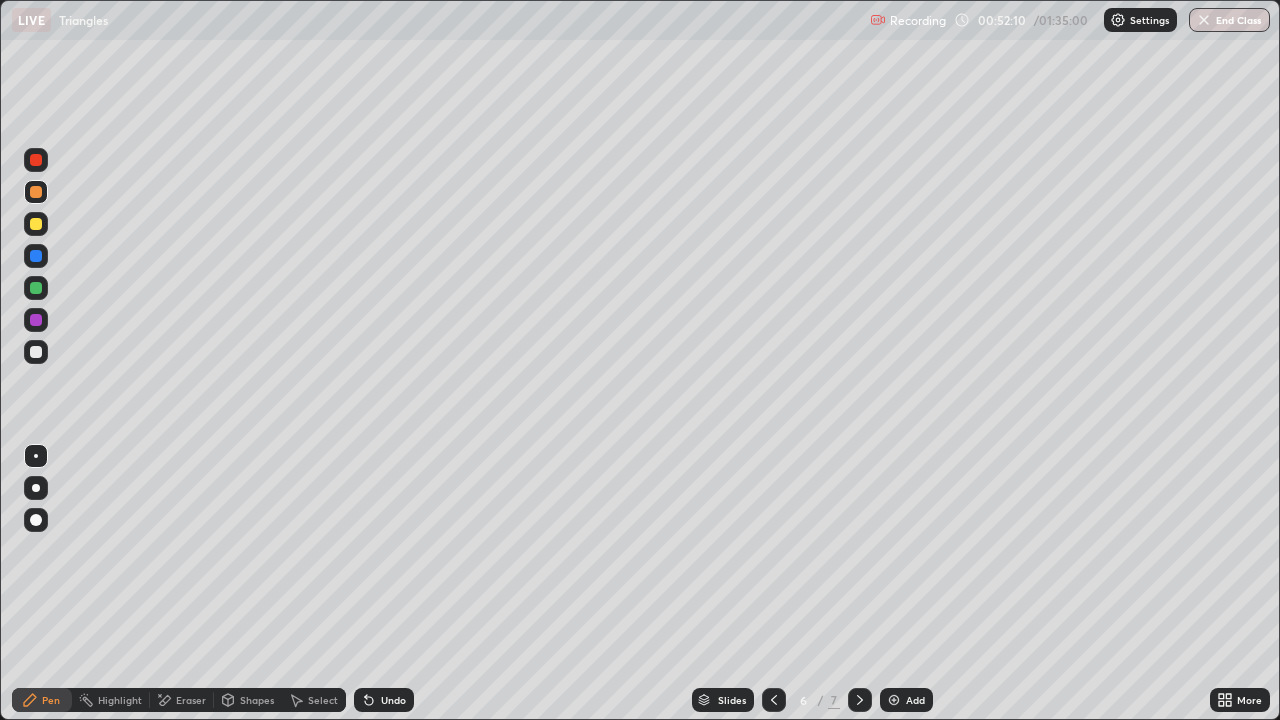 click at bounding box center (36, 256) 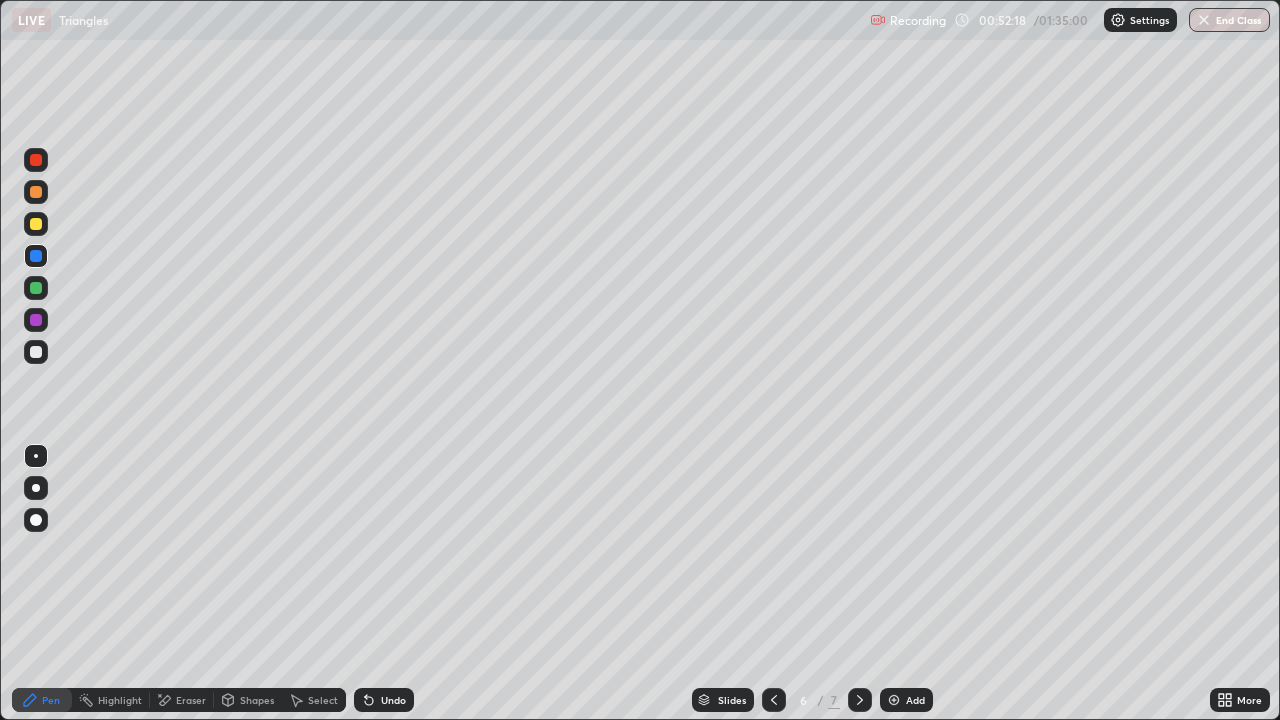 click at bounding box center [36, 224] 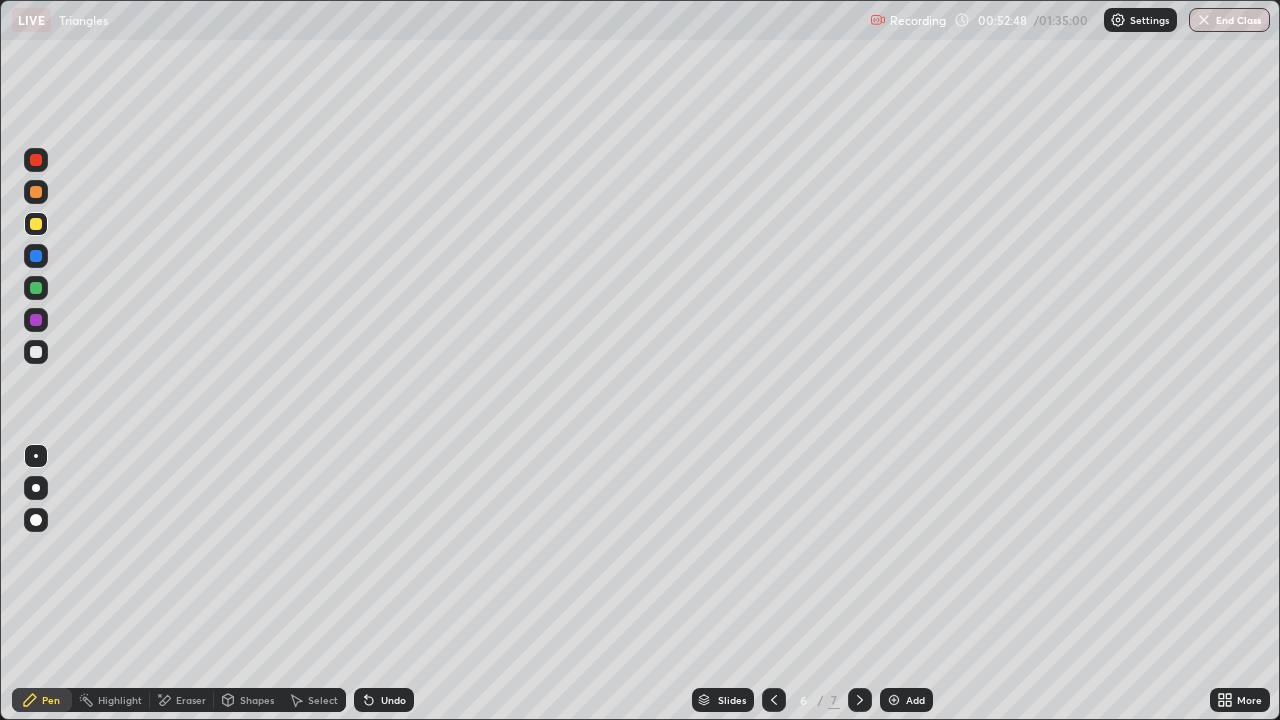 click on "Undo" at bounding box center (393, 700) 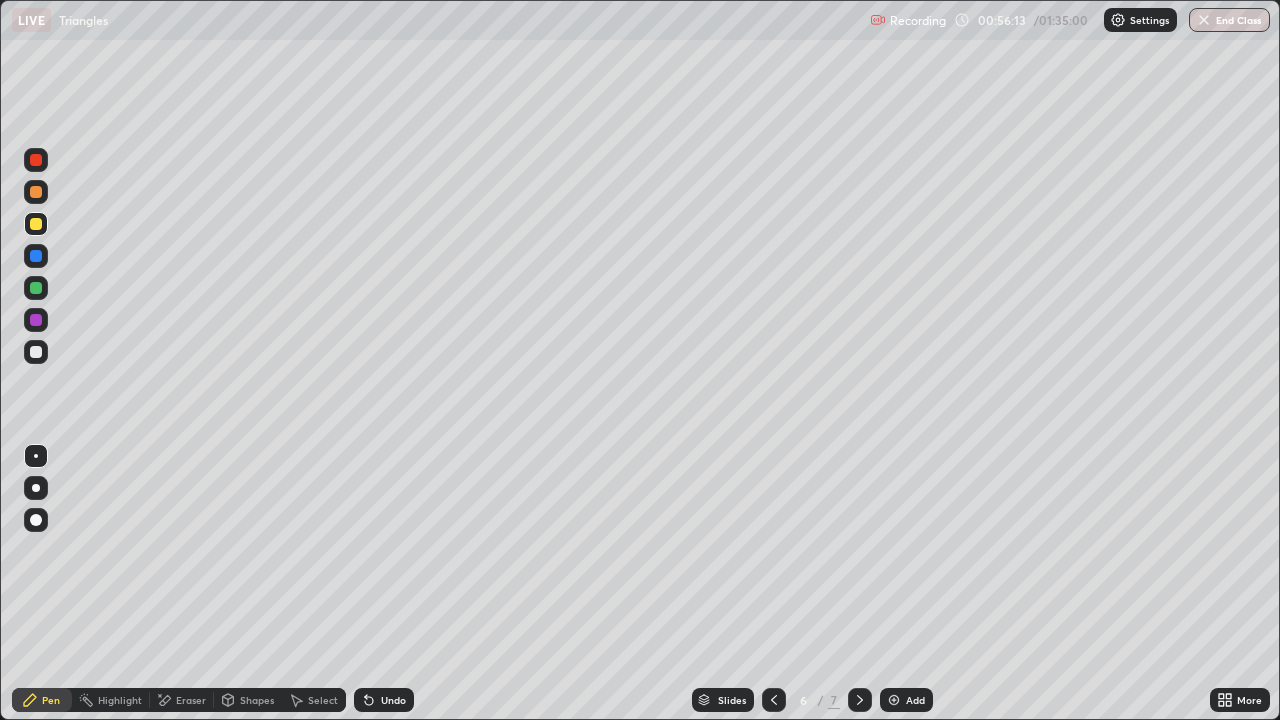 click on "Add" at bounding box center [906, 700] 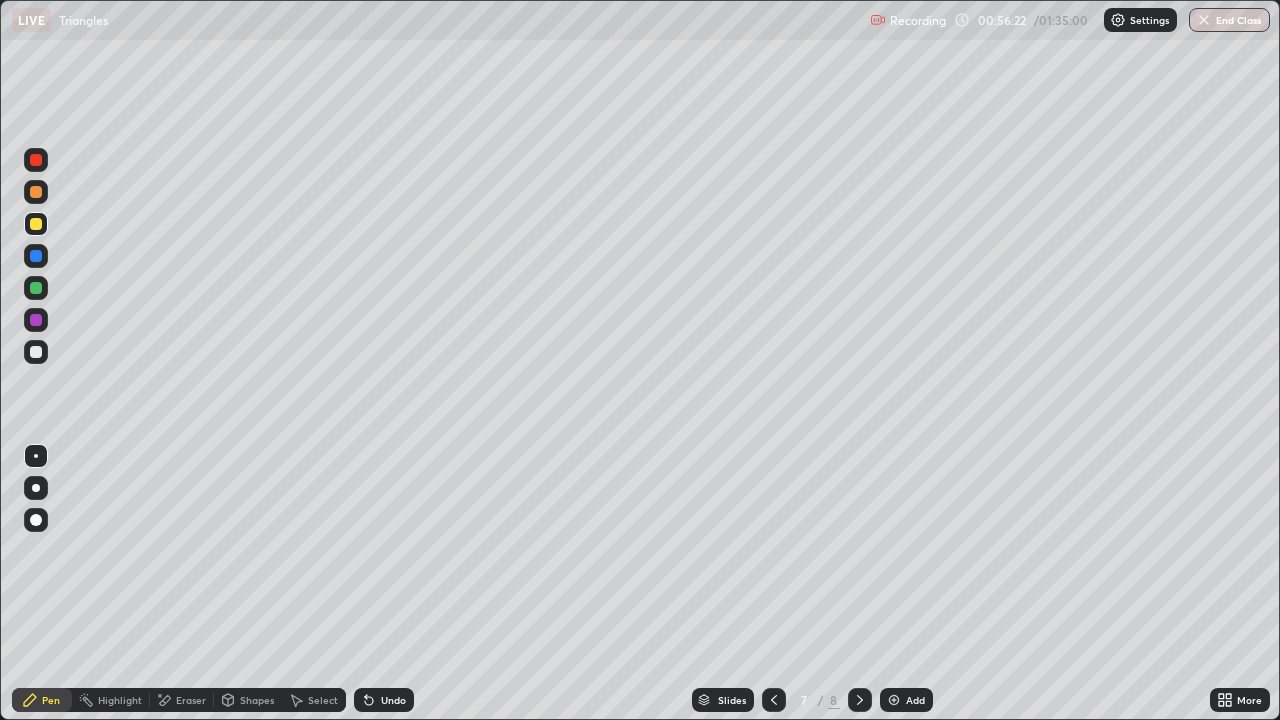 click 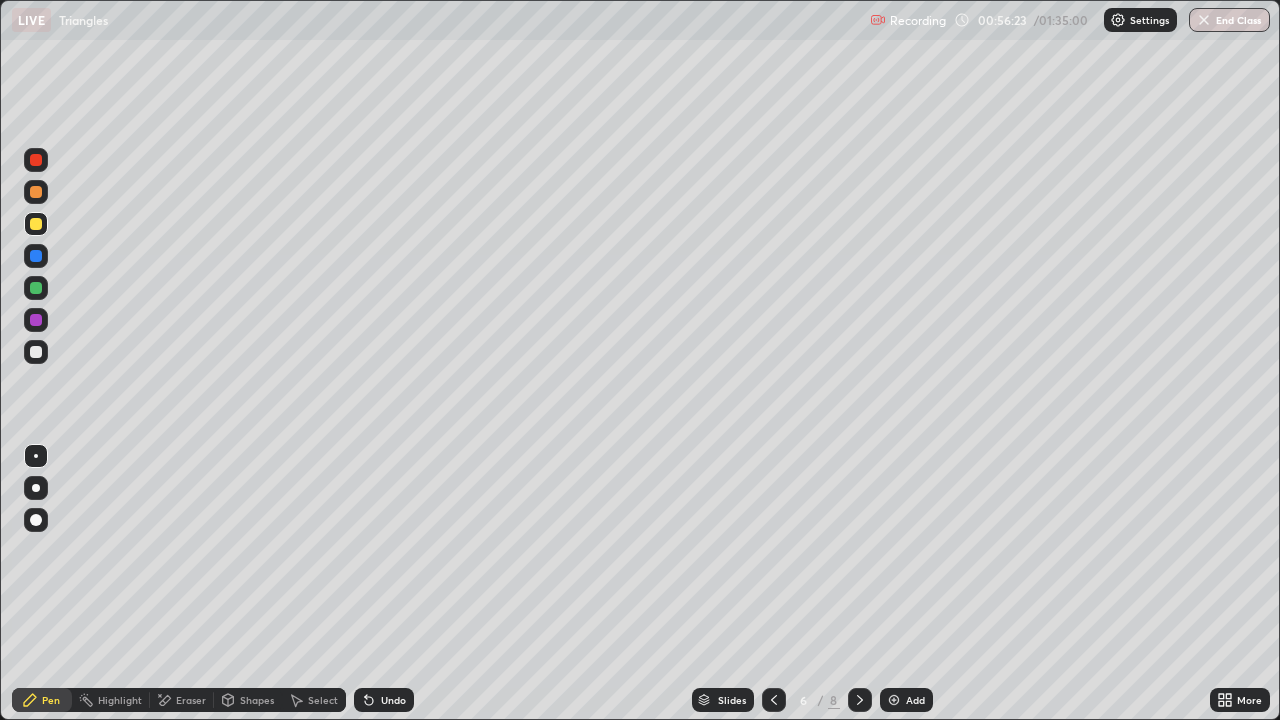 click 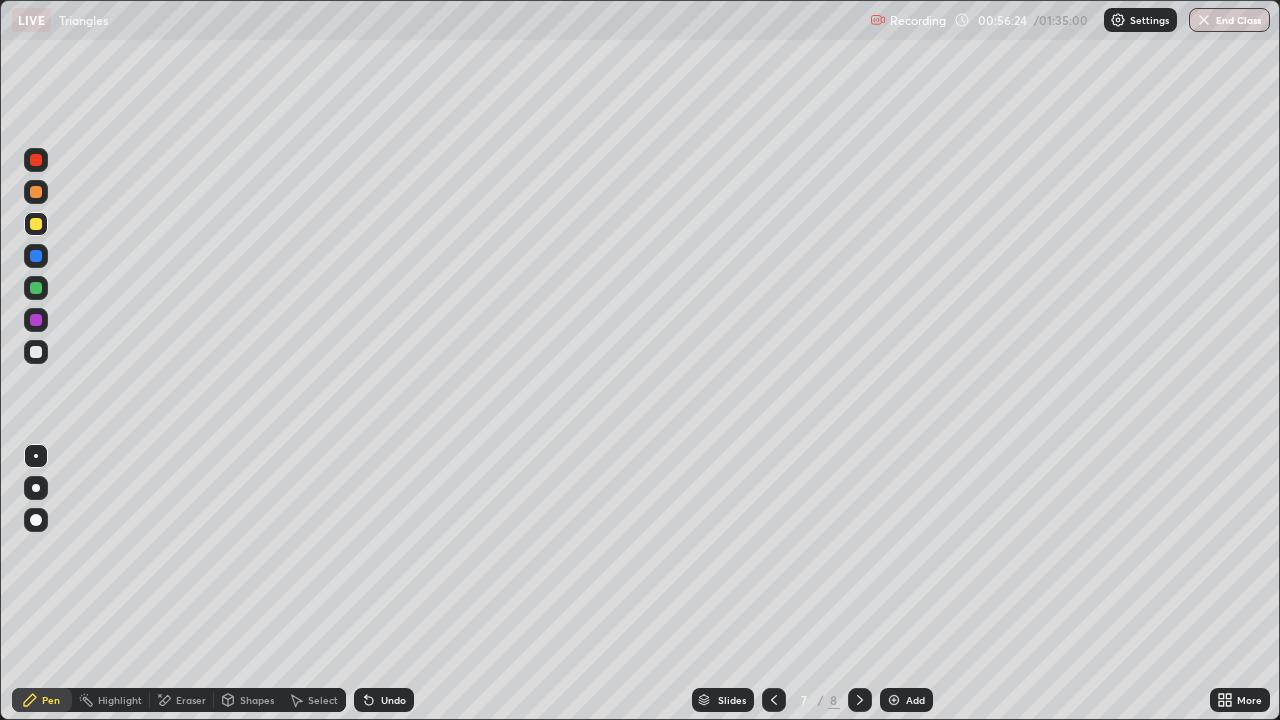click 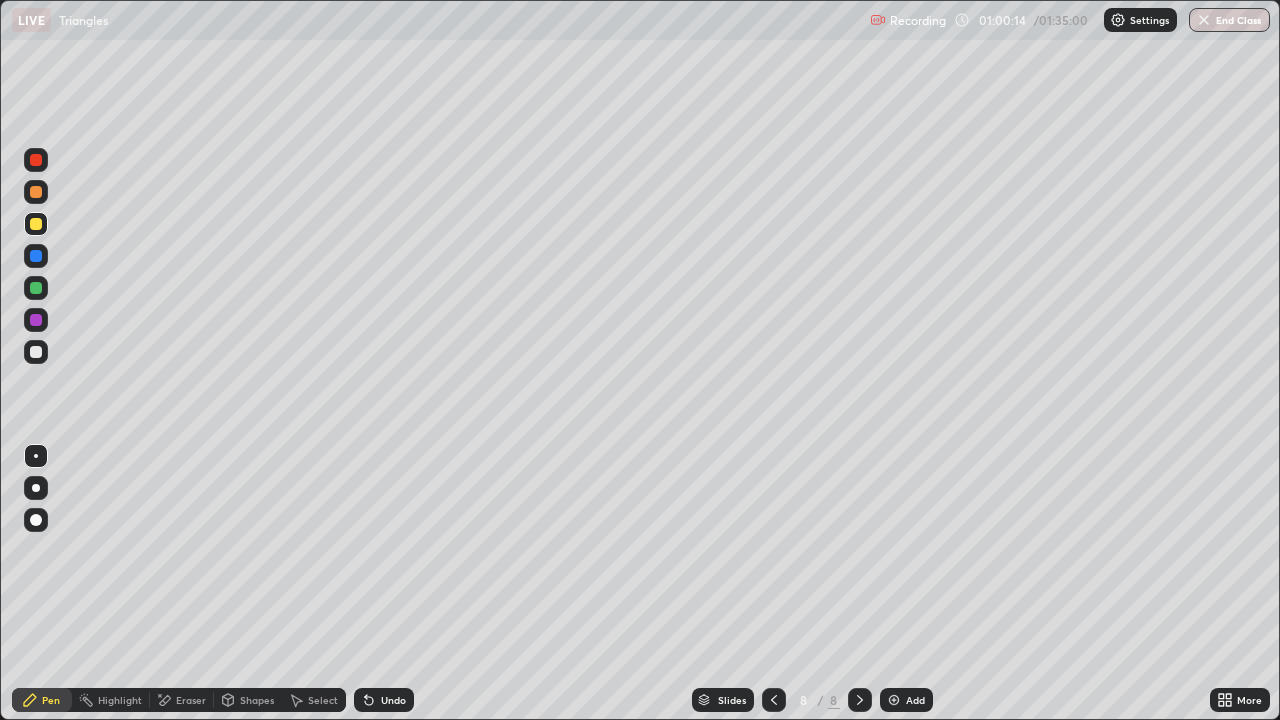 click on "Add" at bounding box center (906, 700) 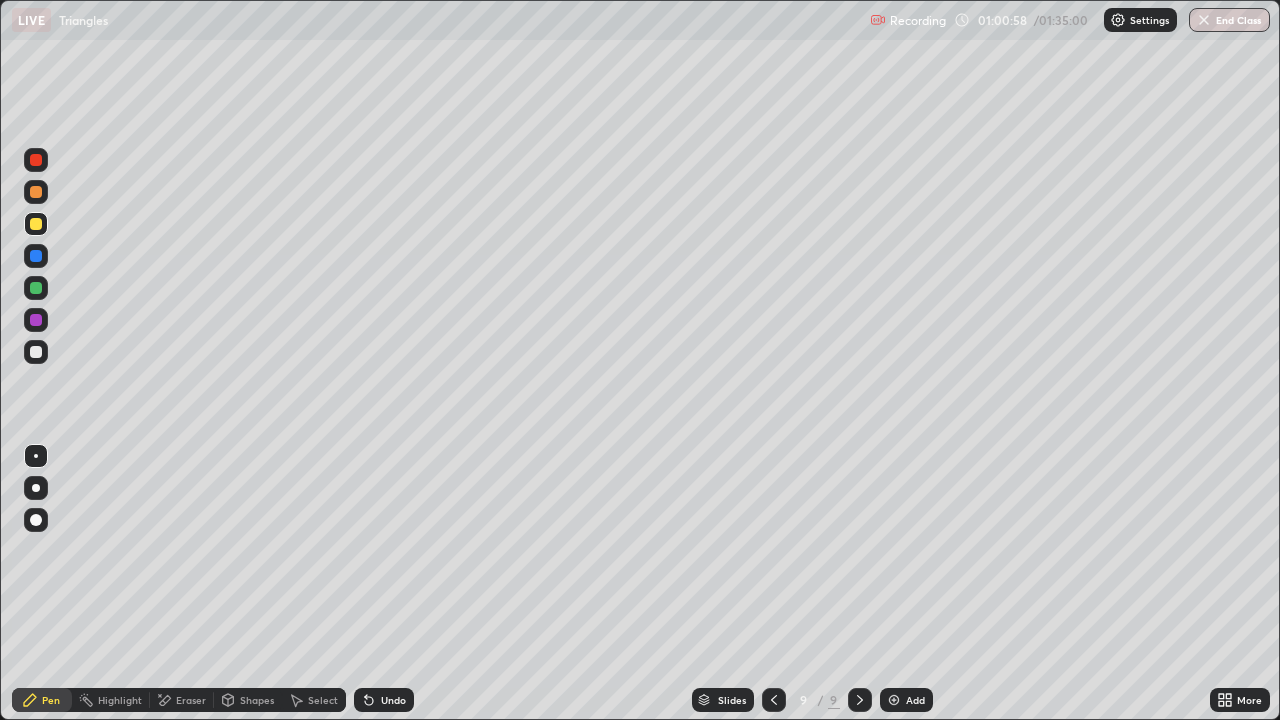click at bounding box center (36, 352) 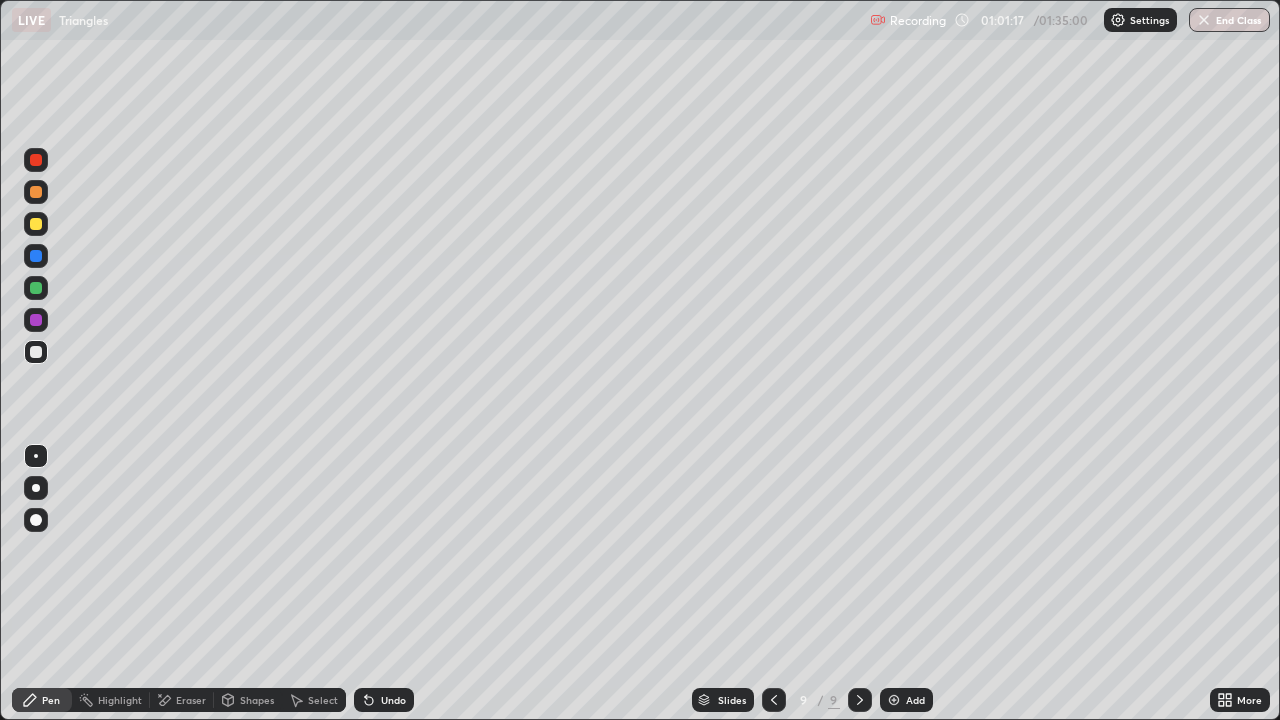 click on "Eraser" at bounding box center [182, 700] 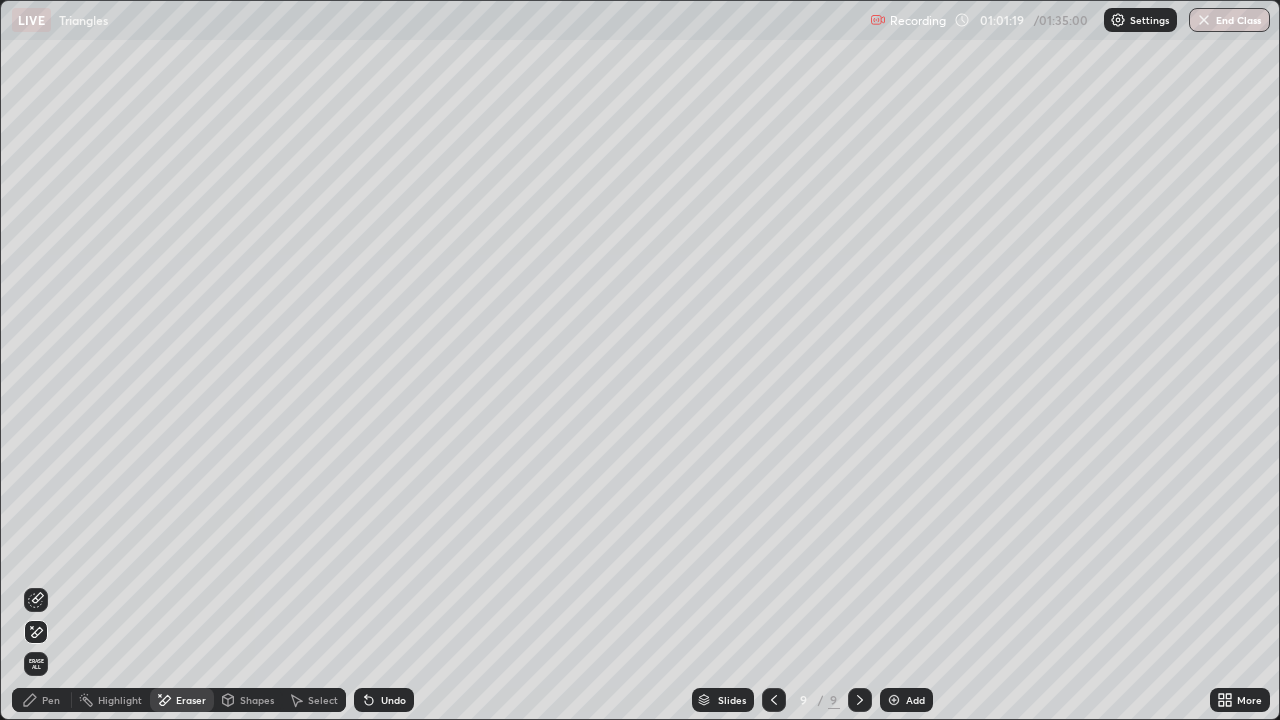 click on "Pen" at bounding box center [51, 700] 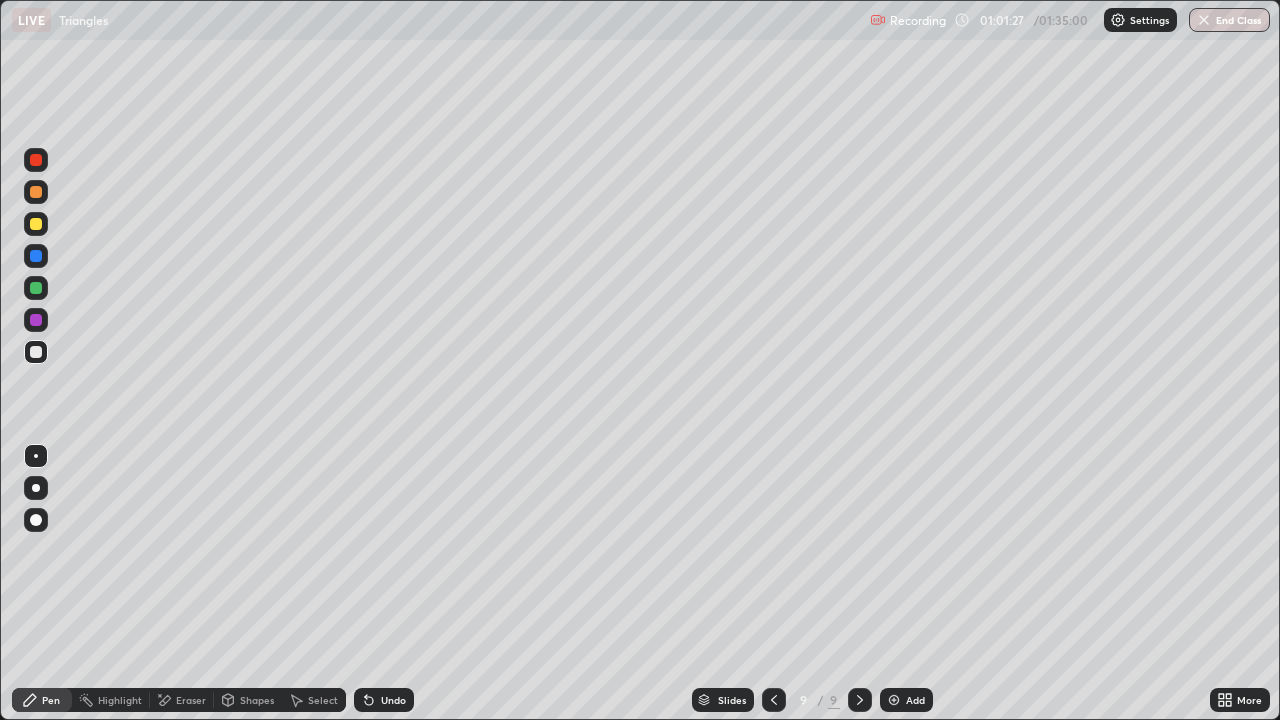 click on "Undo" at bounding box center (393, 700) 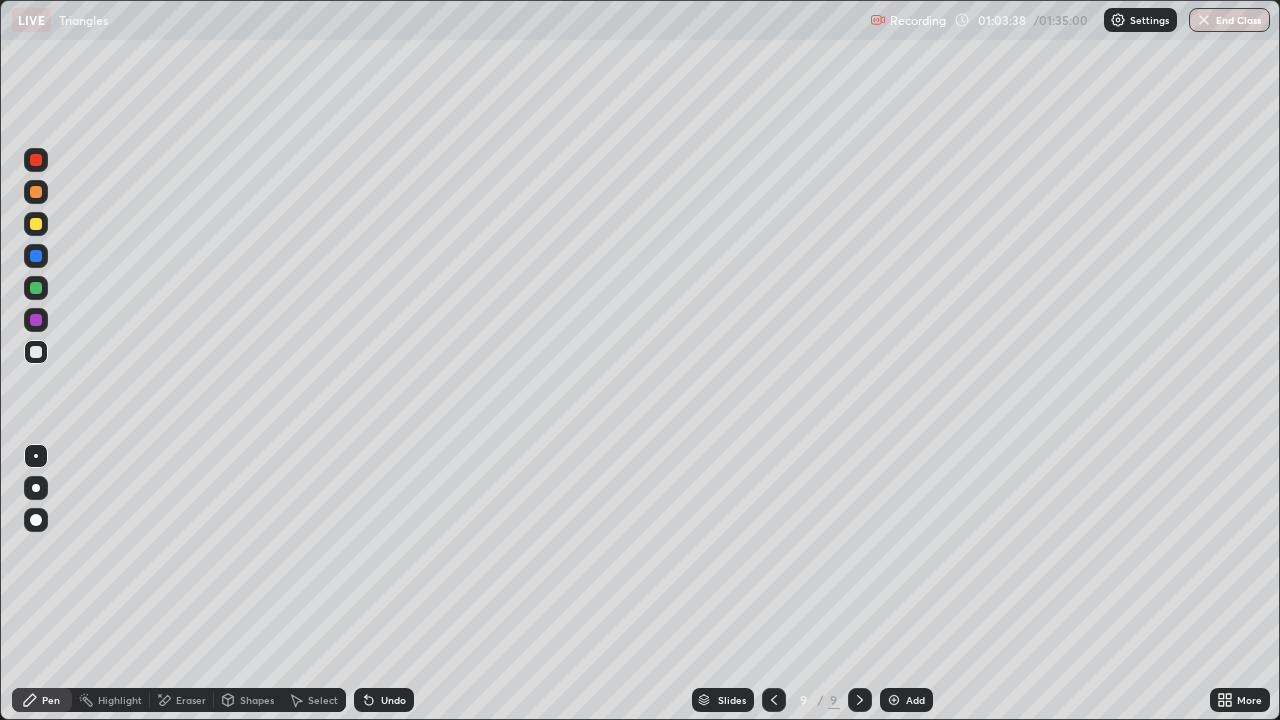 click on "Undo" at bounding box center (384, 700) 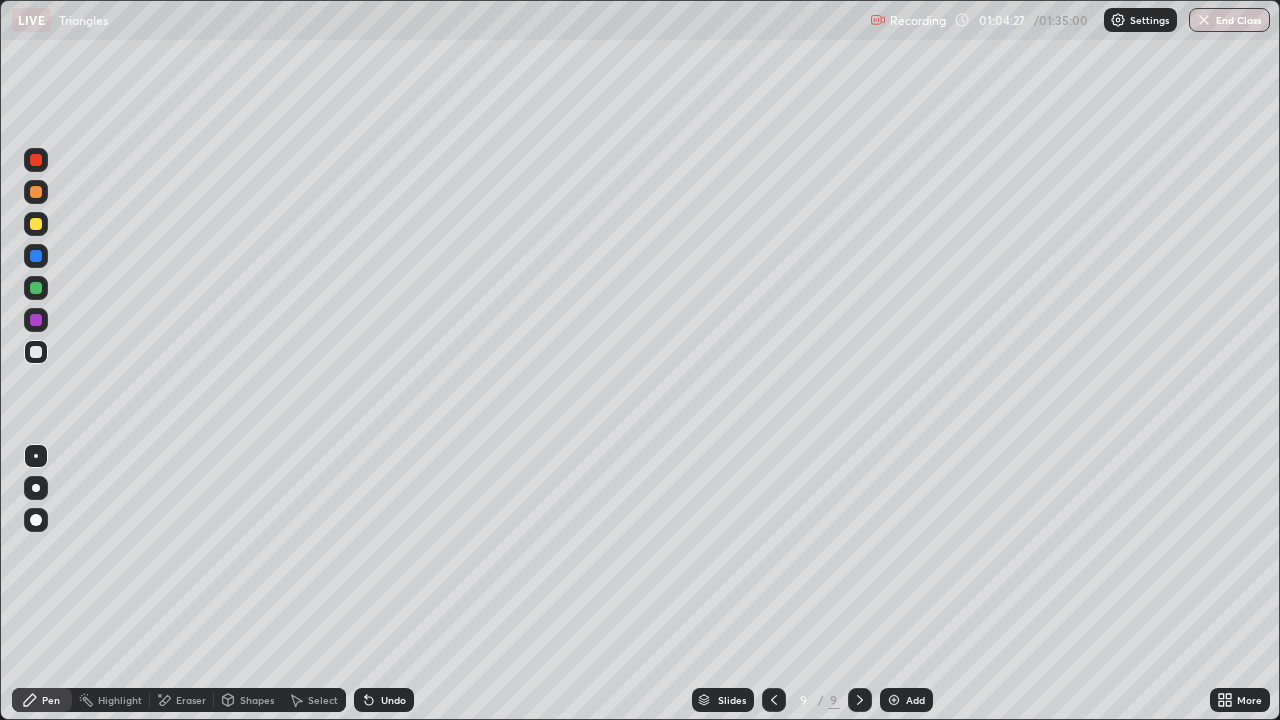 click on "Eraser" at bounding box center (191, 700) 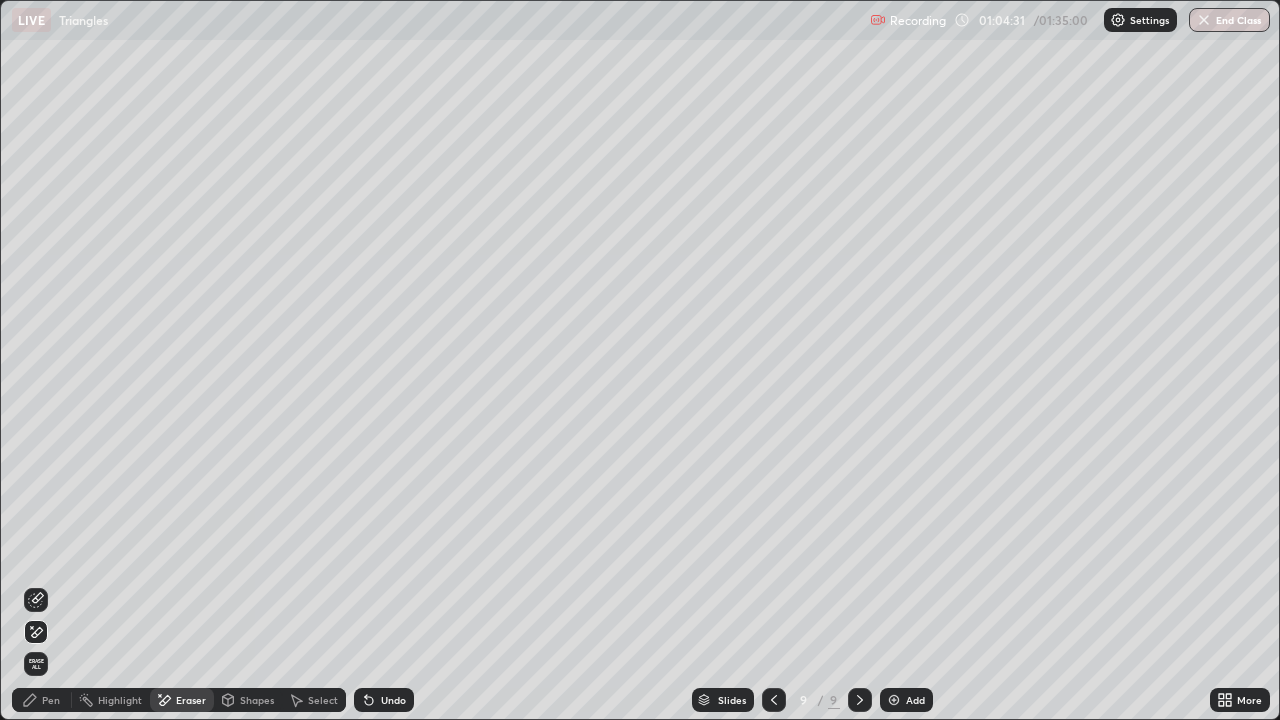 click on "Pen" at bounding box center [51, 700] 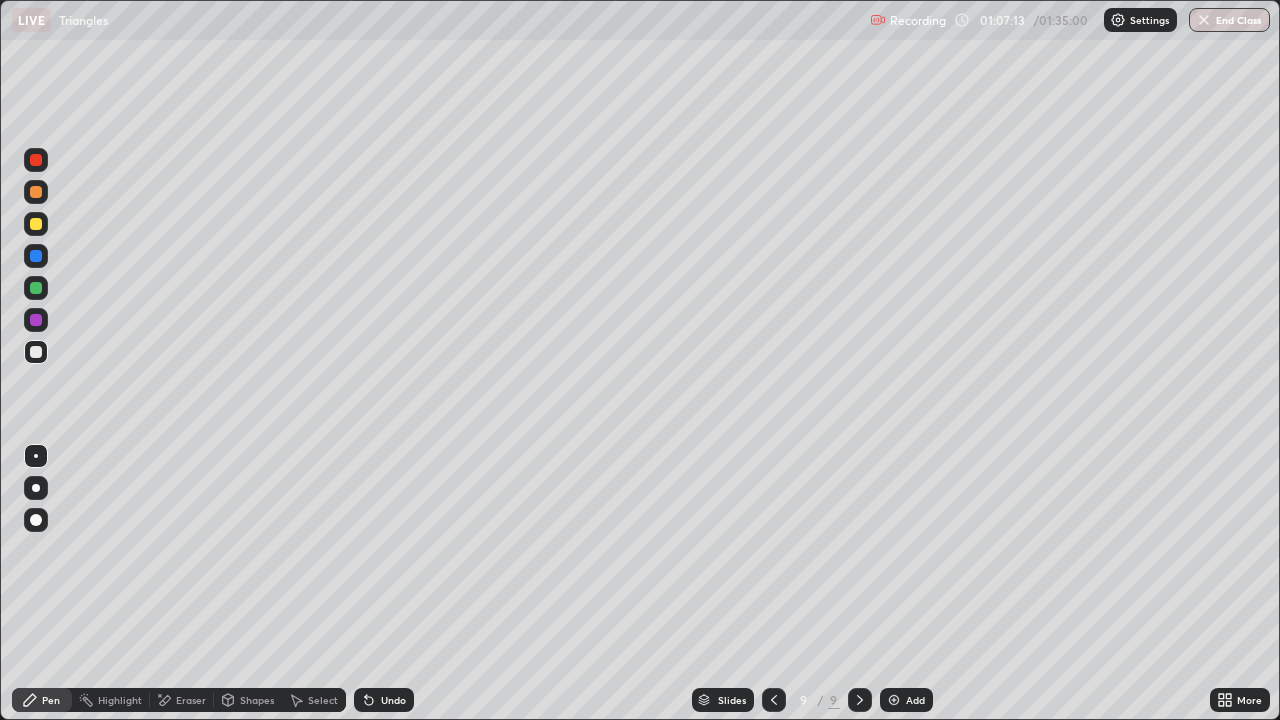 click on "Undo" at bounding box center [393, 700] 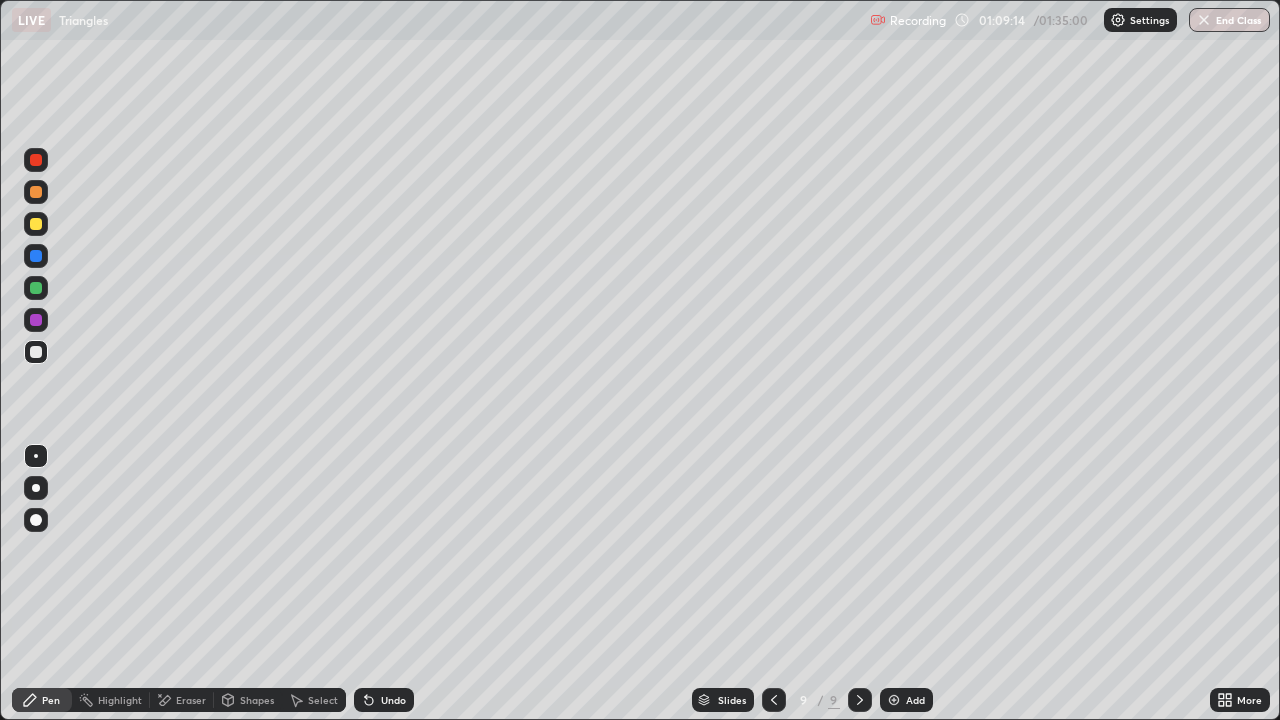 click at bounding box center (36, 224) 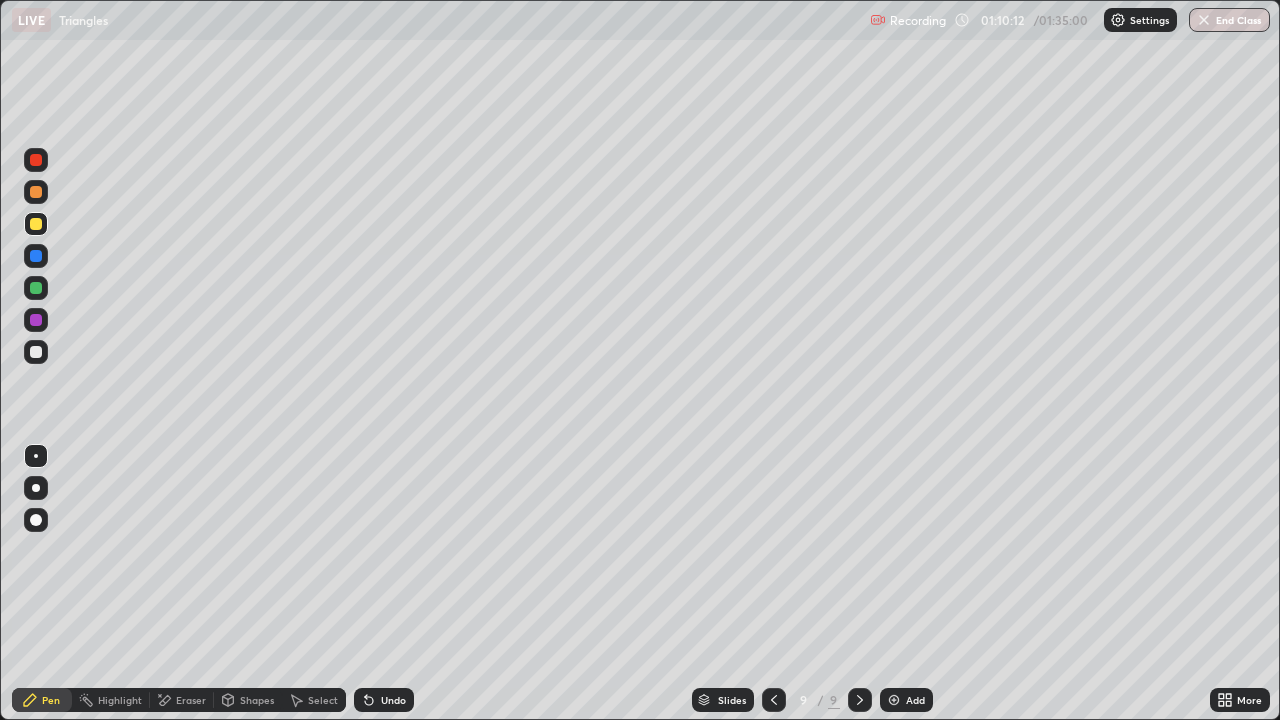 click on "Eraser" at bounding box center (182, 700) 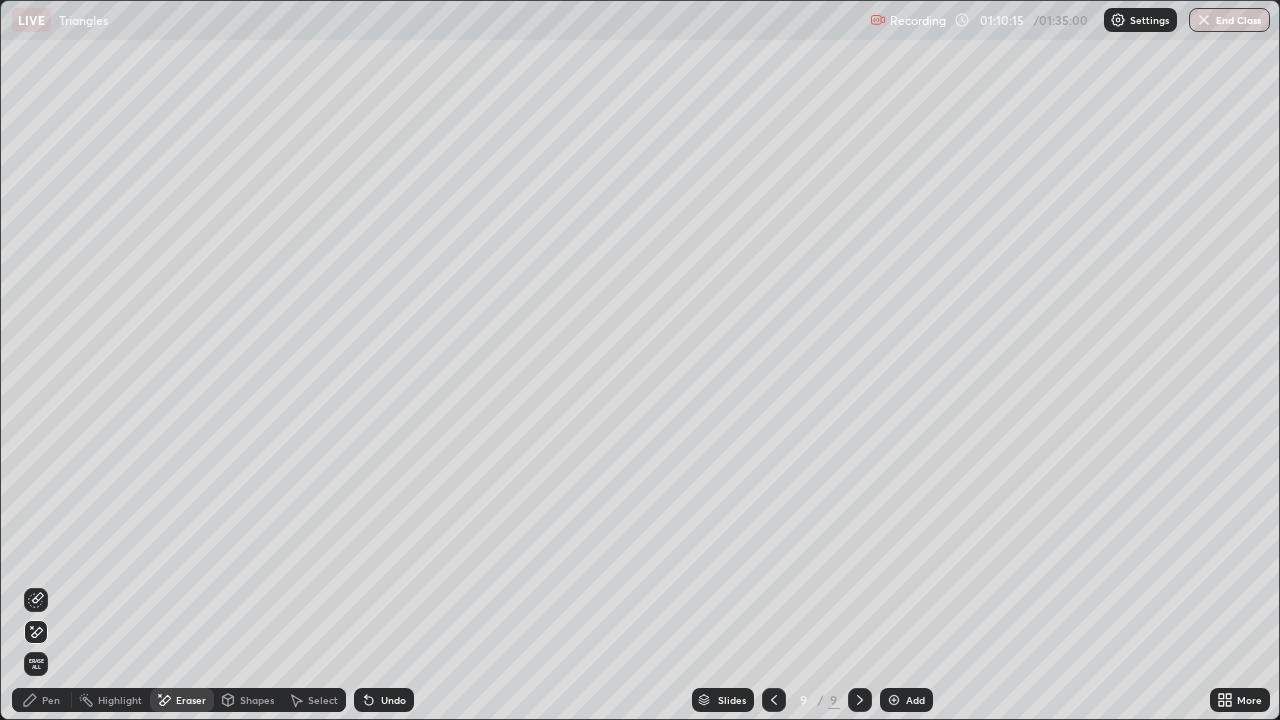 click on "Pen" at bounding box center (51, 700) 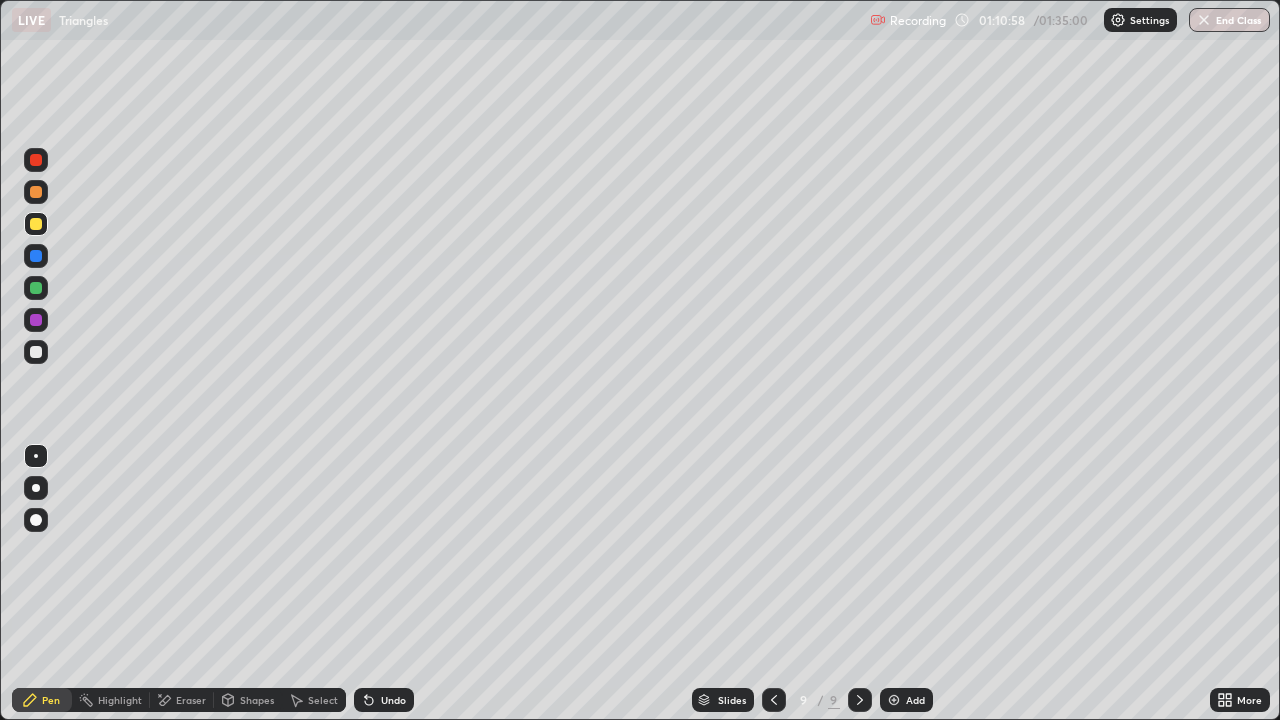 click on "Slides 9 / 9 Add" at bounding box center [812, 700] 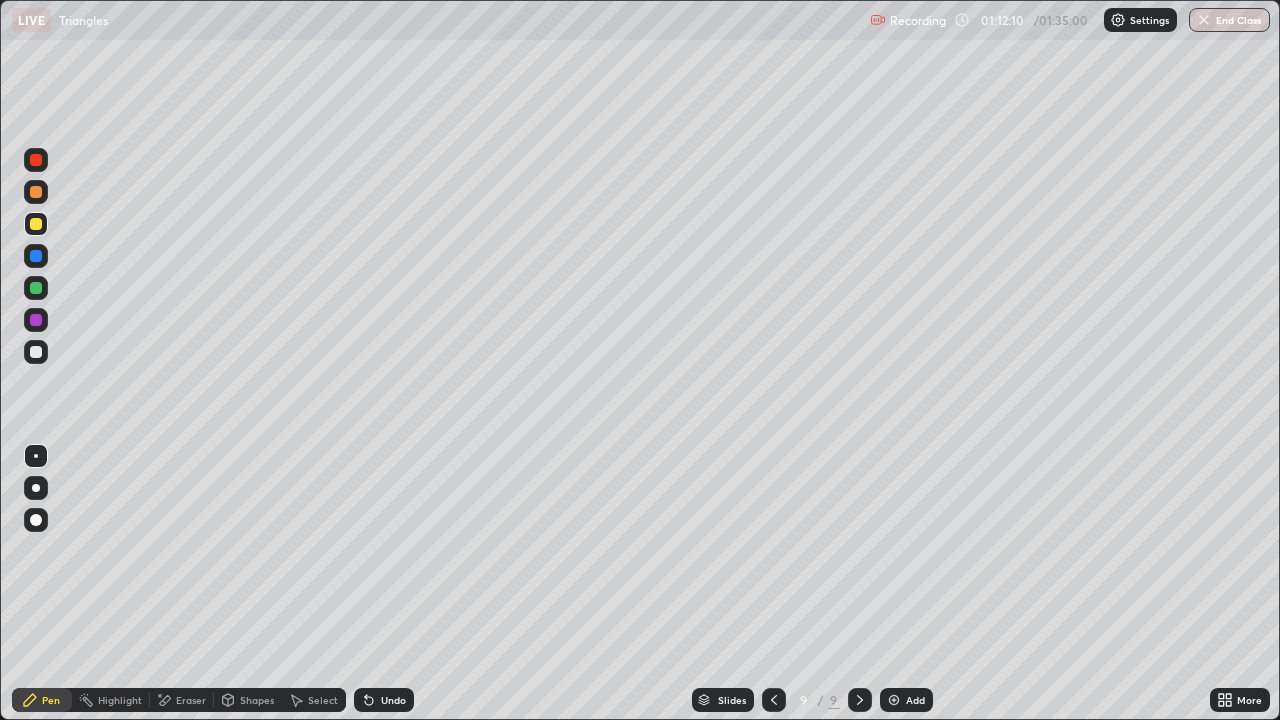 click on "Add" at bounding box center (915, 700) 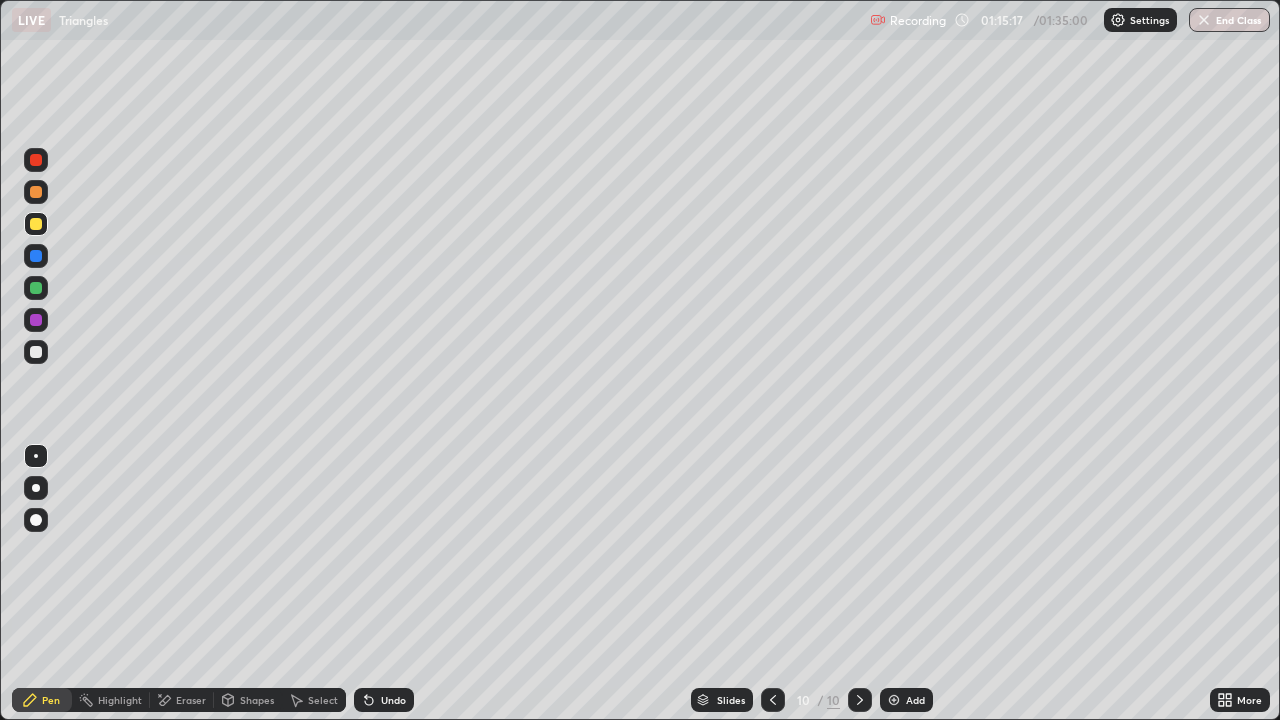click 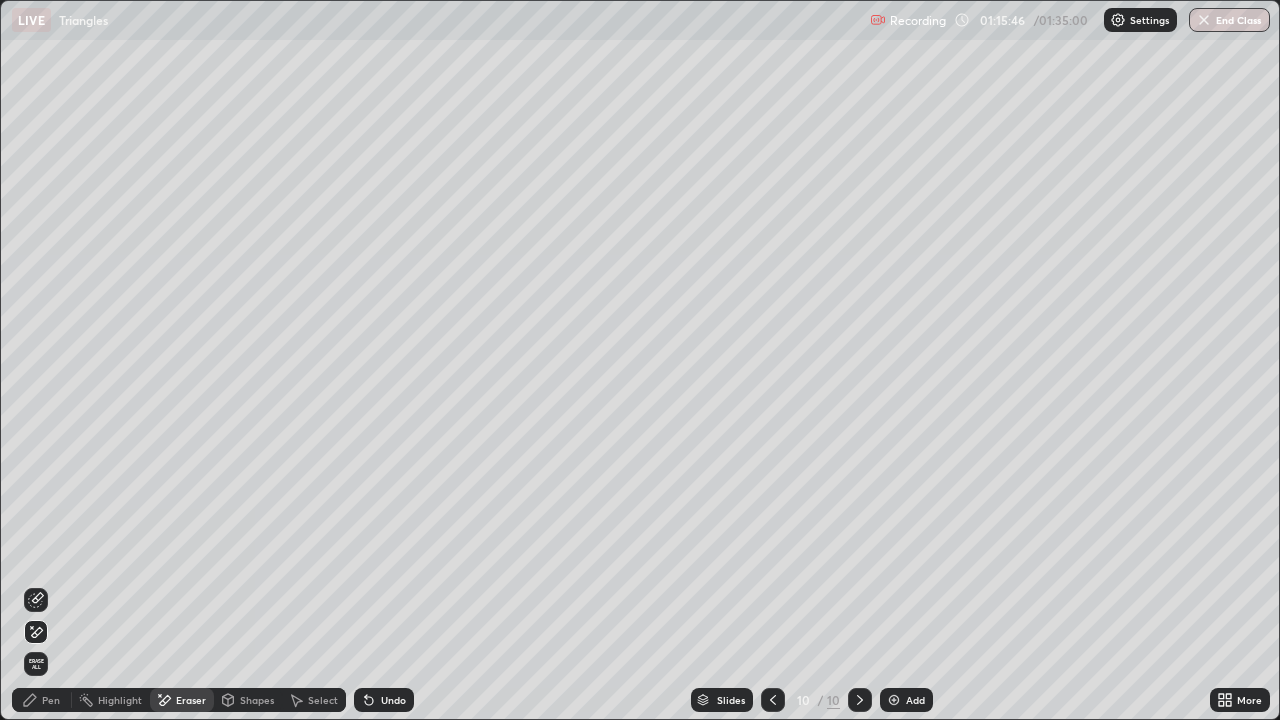 click on "Undo" at bounding box center (393, 700) 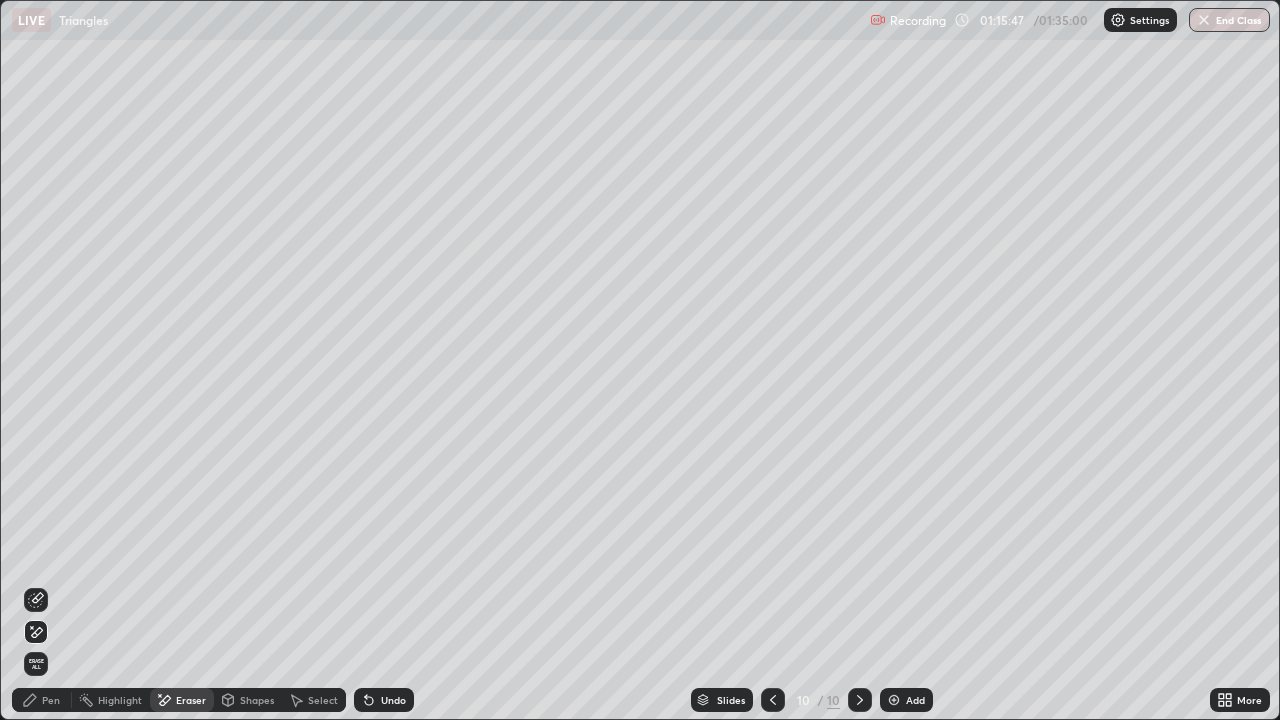 click on "Undo" at bounding box center [384, 700] 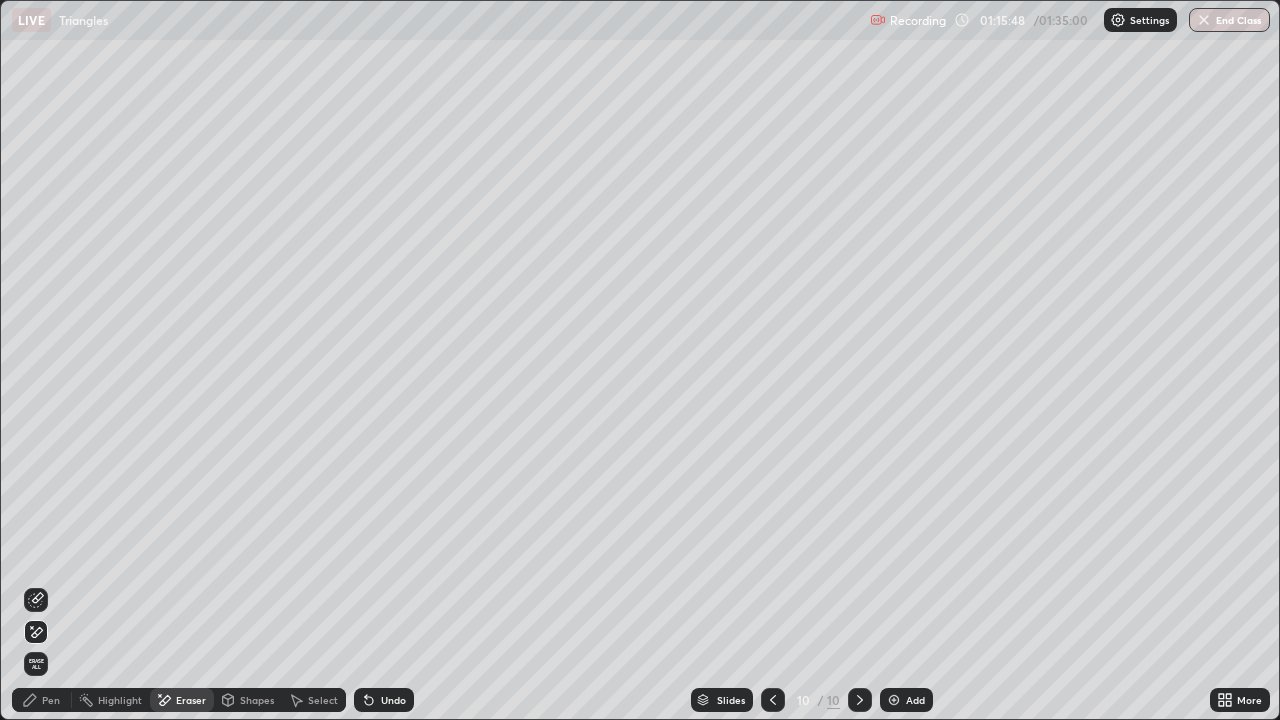 click on "Undo" at bounding box center (384, 700) 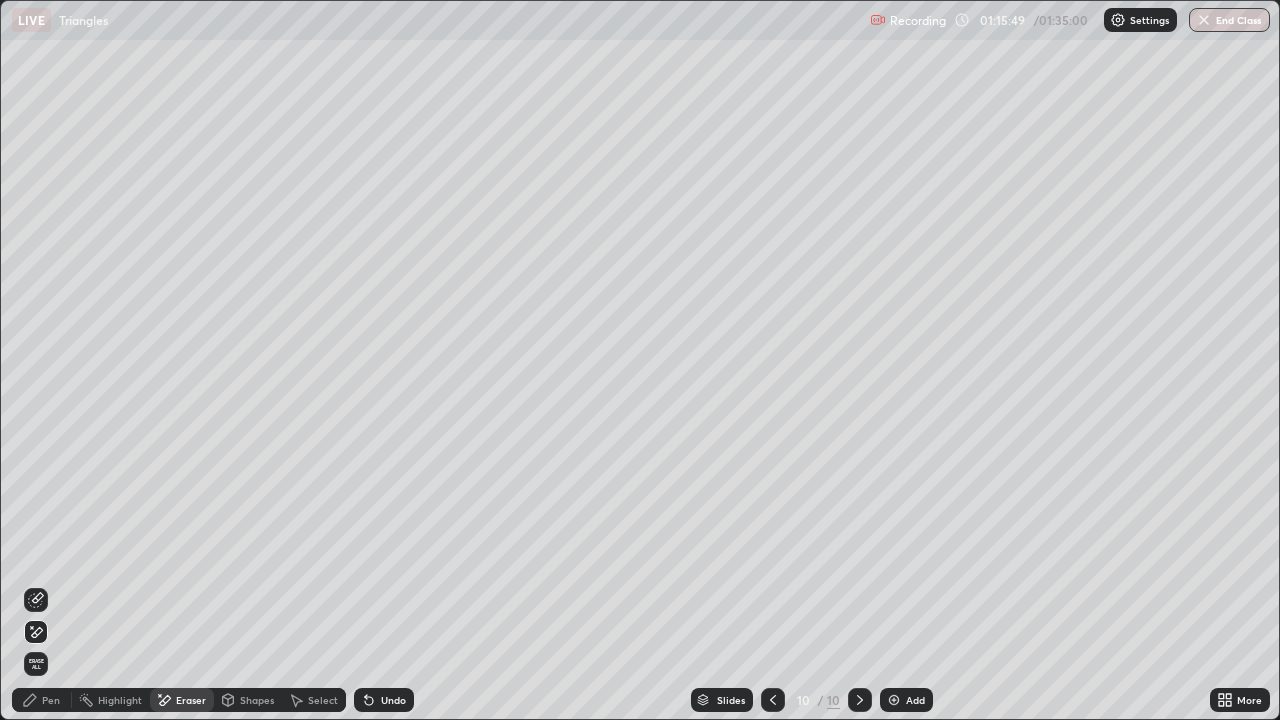 click on "Undo" at bounding box center (393, 700) 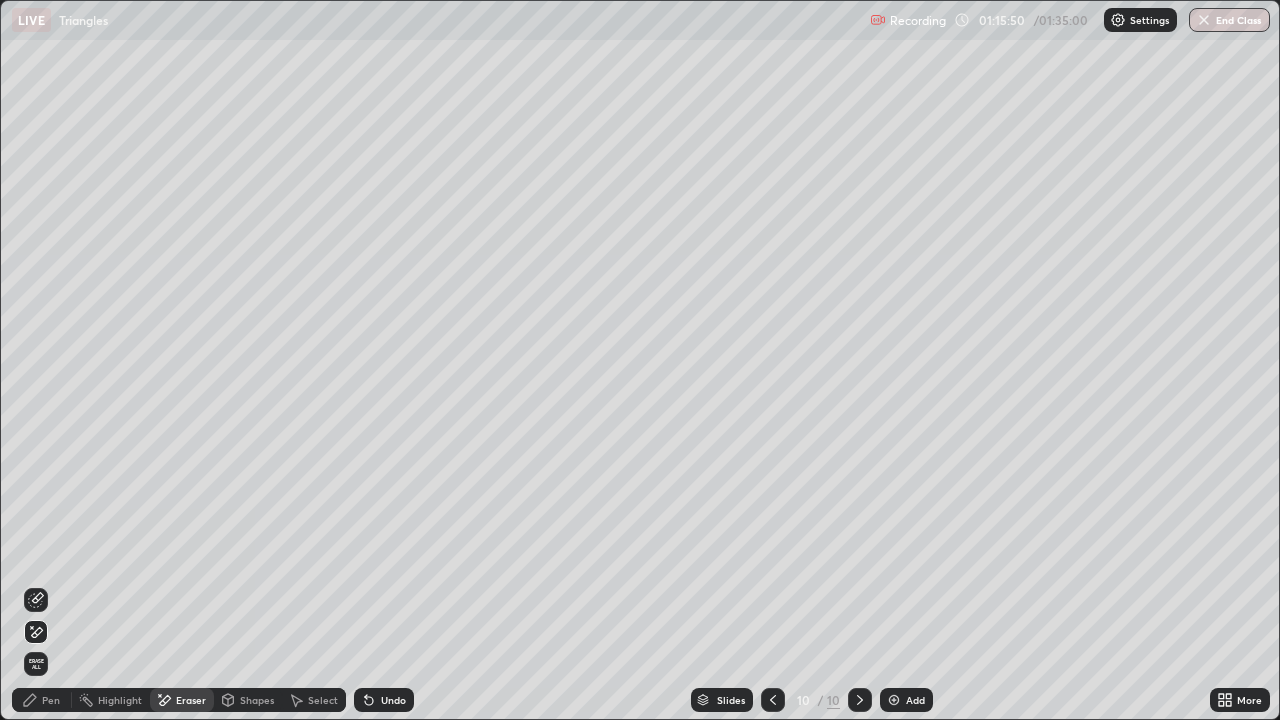 click on "Undo" at bounding box center (393, 700) 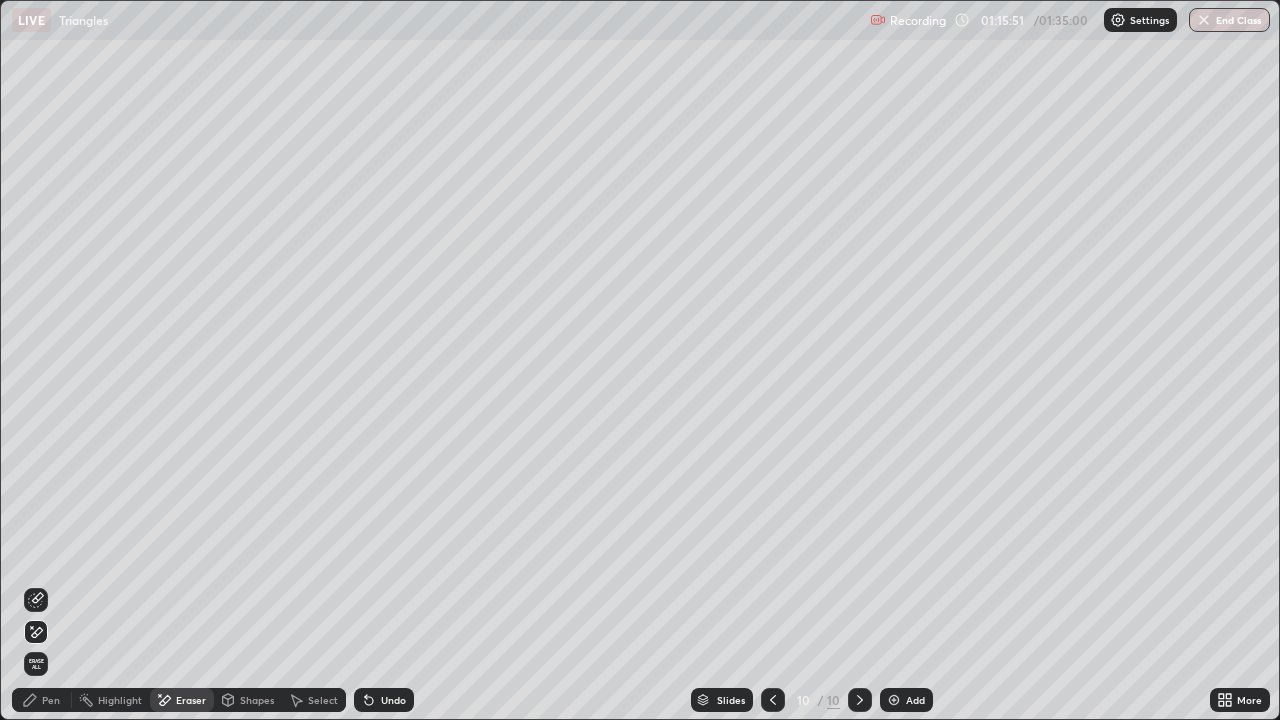 click on "Undo" at bounding box center [393, 700] 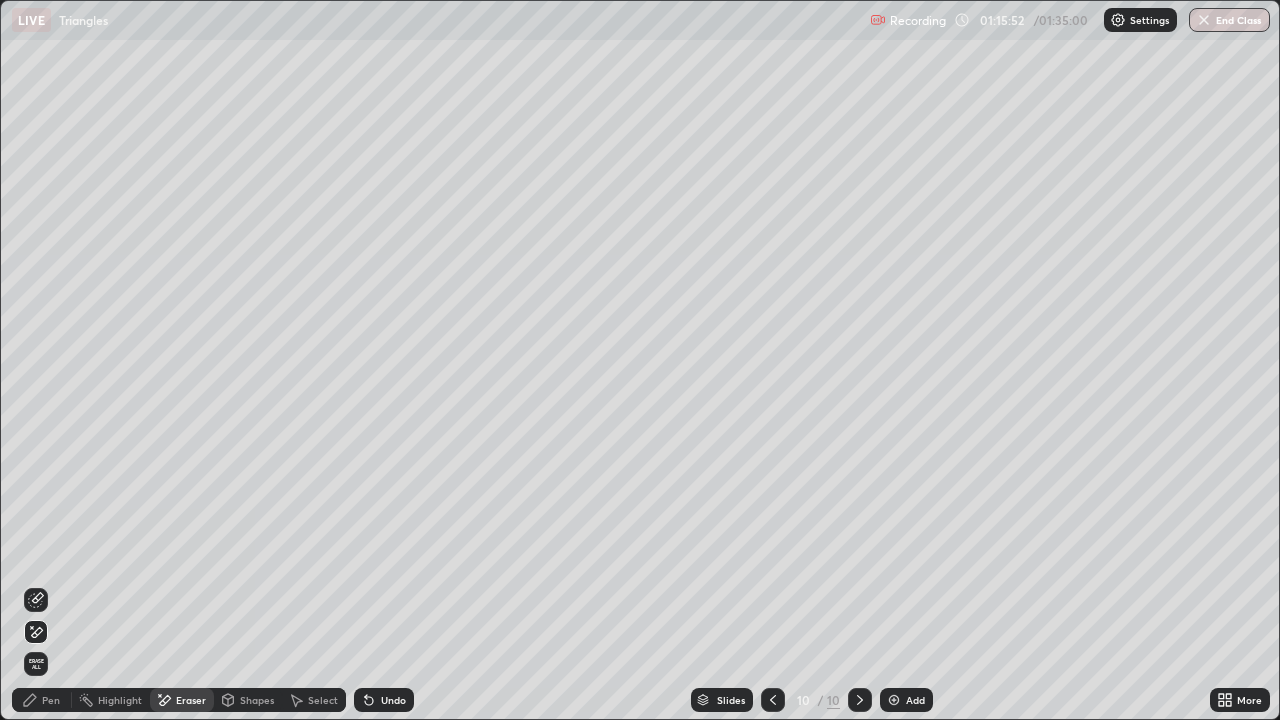 click on "Undo" at bounding box center (393, 700) 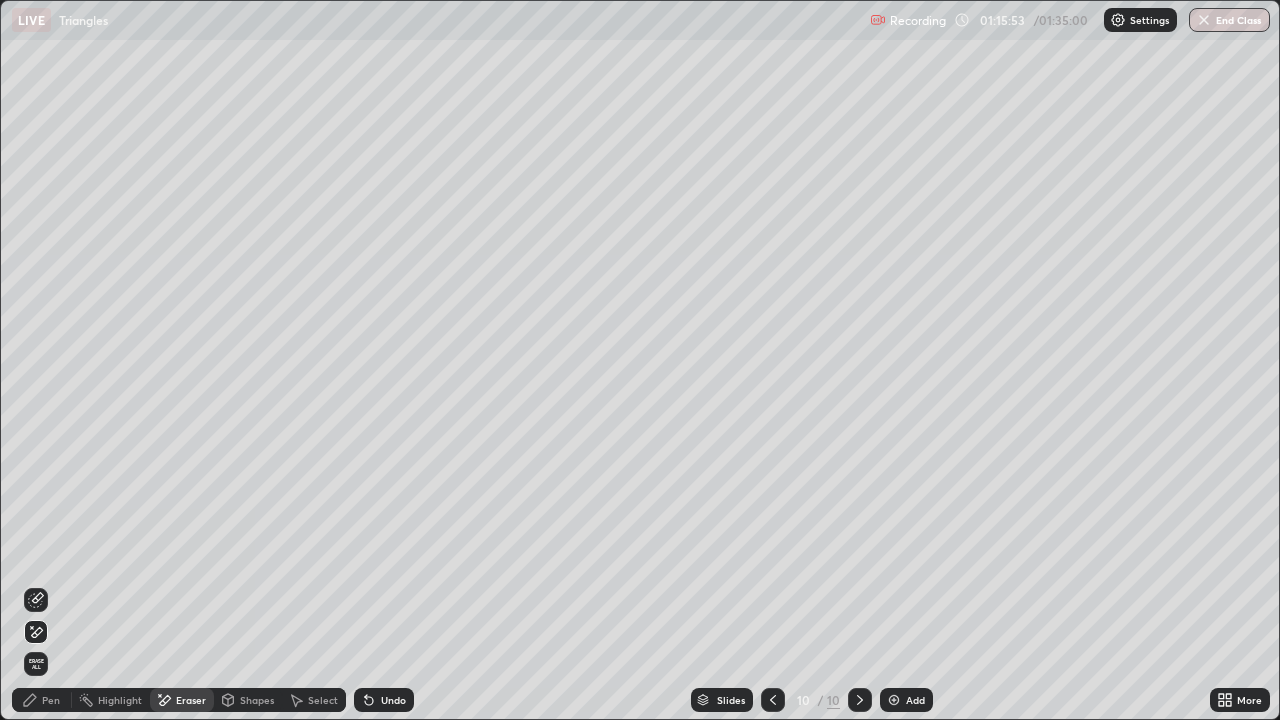click on "Undo" at bounding box center [393, 700] 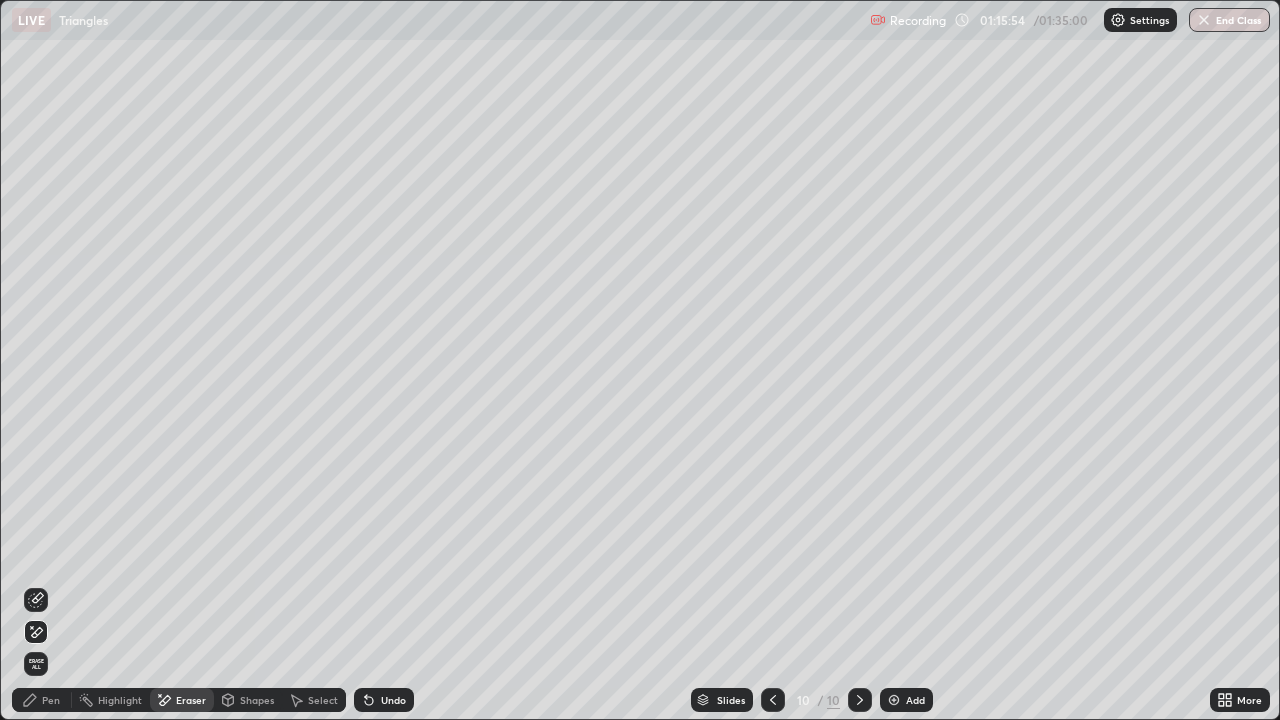 click on "Undo" at bounding box center (393, 700) 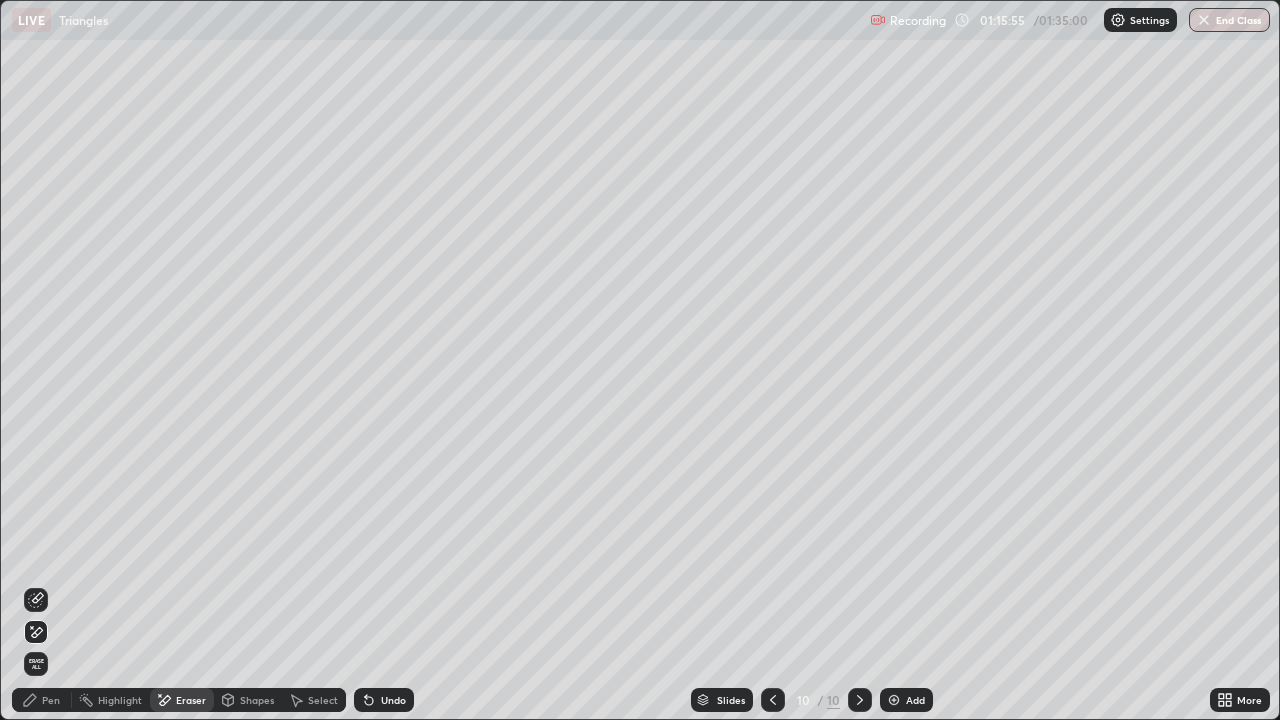 click on "Undo" at bounding box center [393, 700] 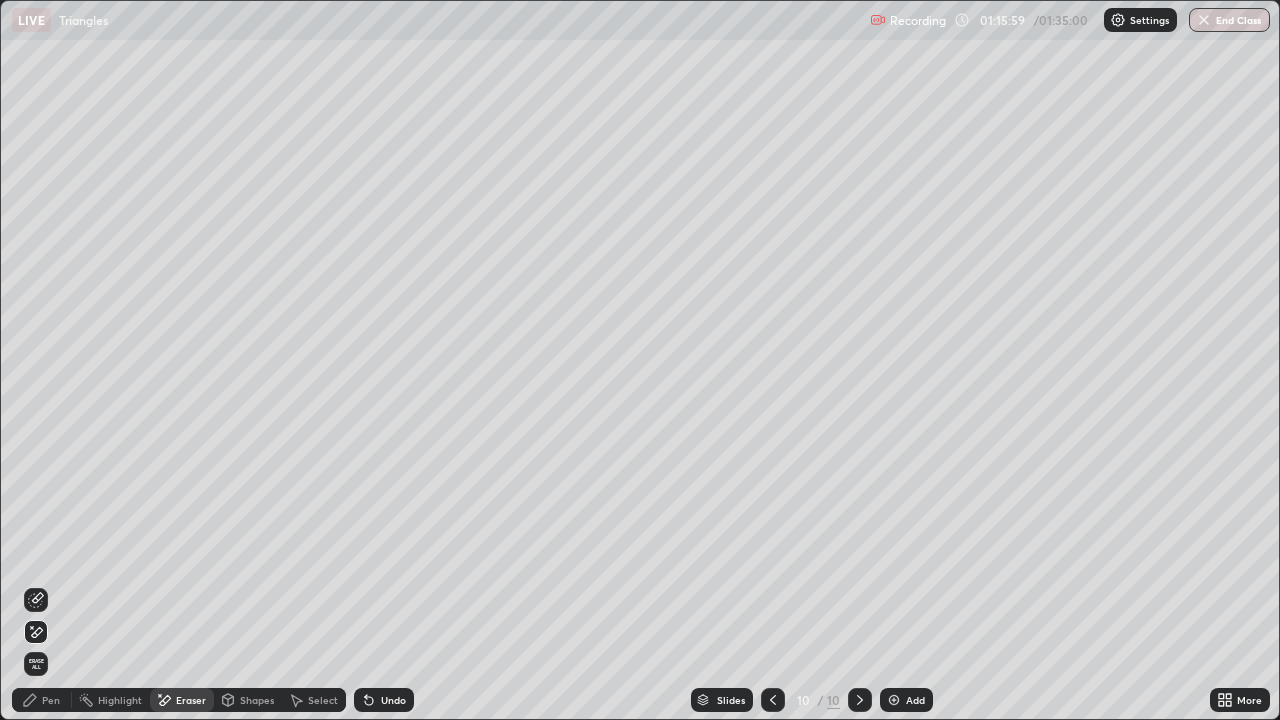 click 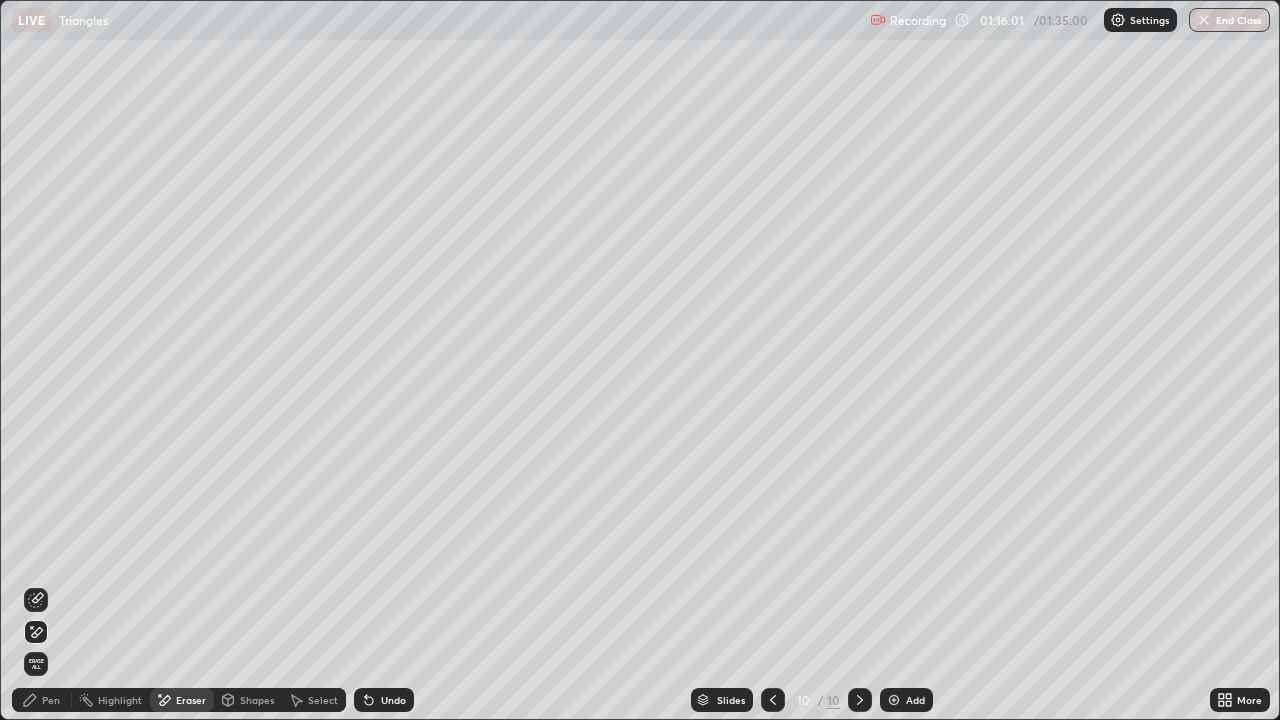 click 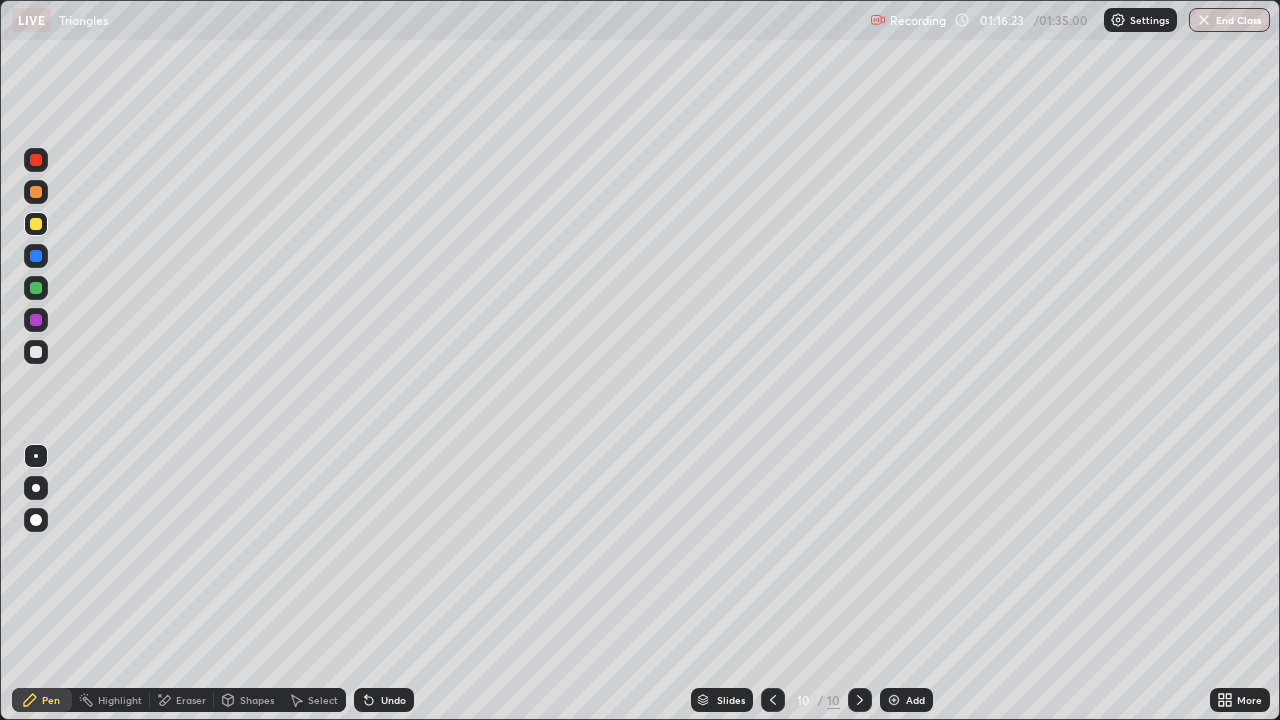click on "Undo" at bounding box center (384, 700) 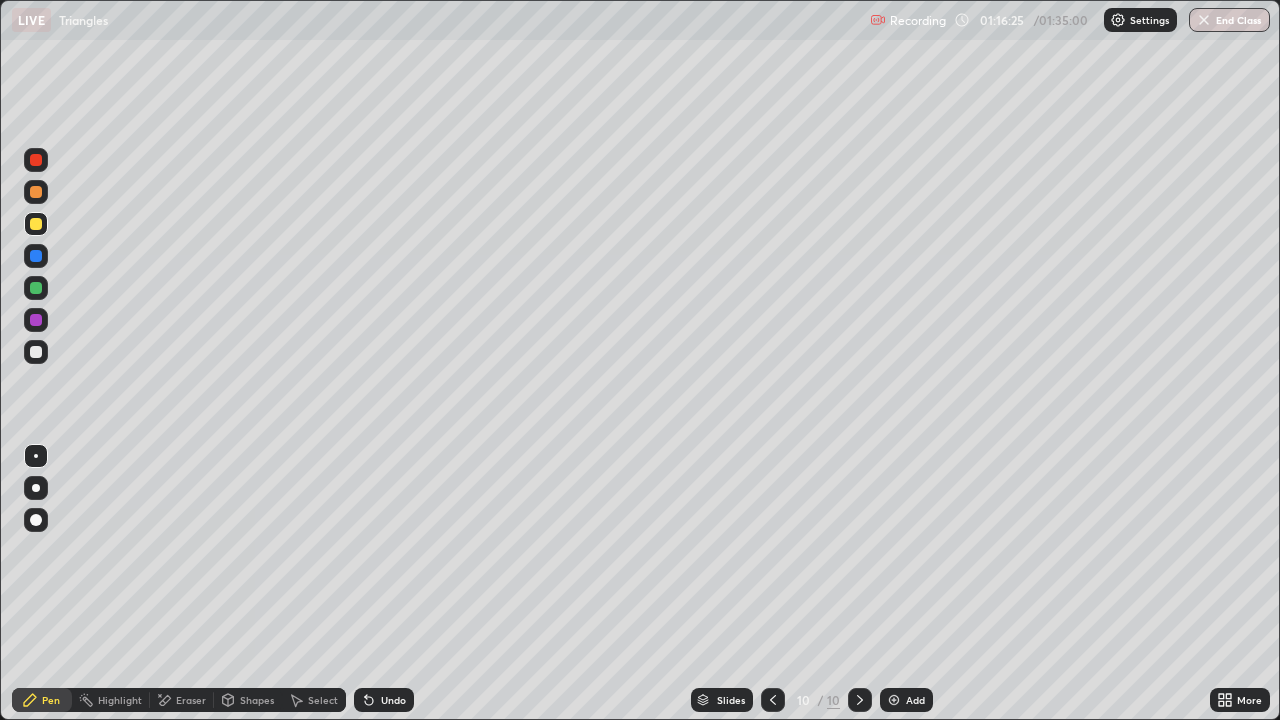 click on "Eraser" at bounding box center (191, 700) 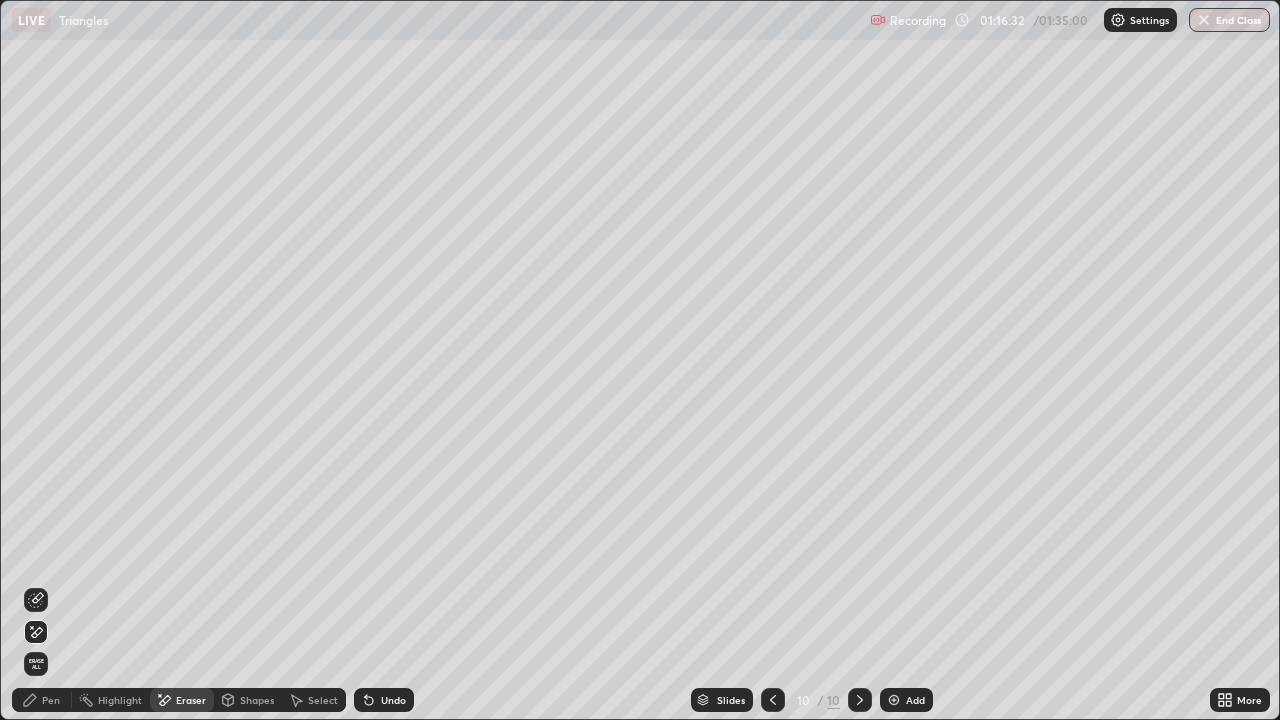 click on "Pen" at bounding box center (42, 700) 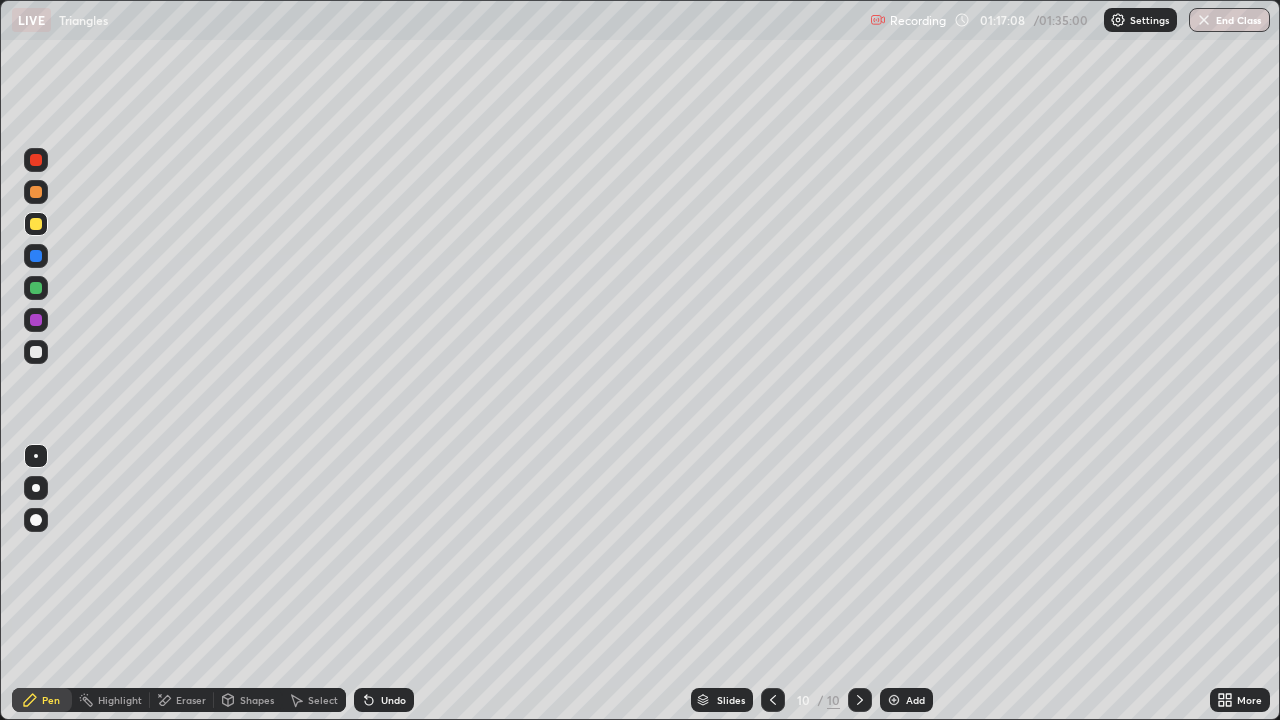 click on "Eraser" at bounding box center [191, 700] 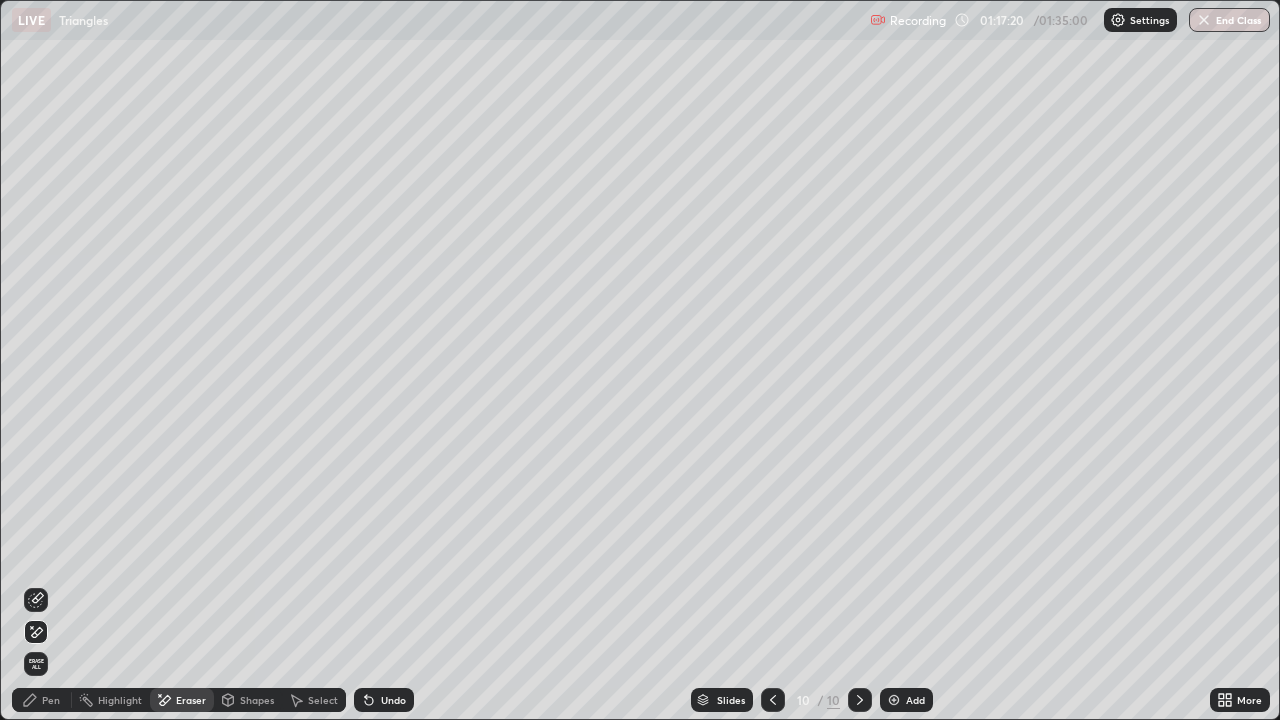 click on "Pen" at bounding box center [51, 700] 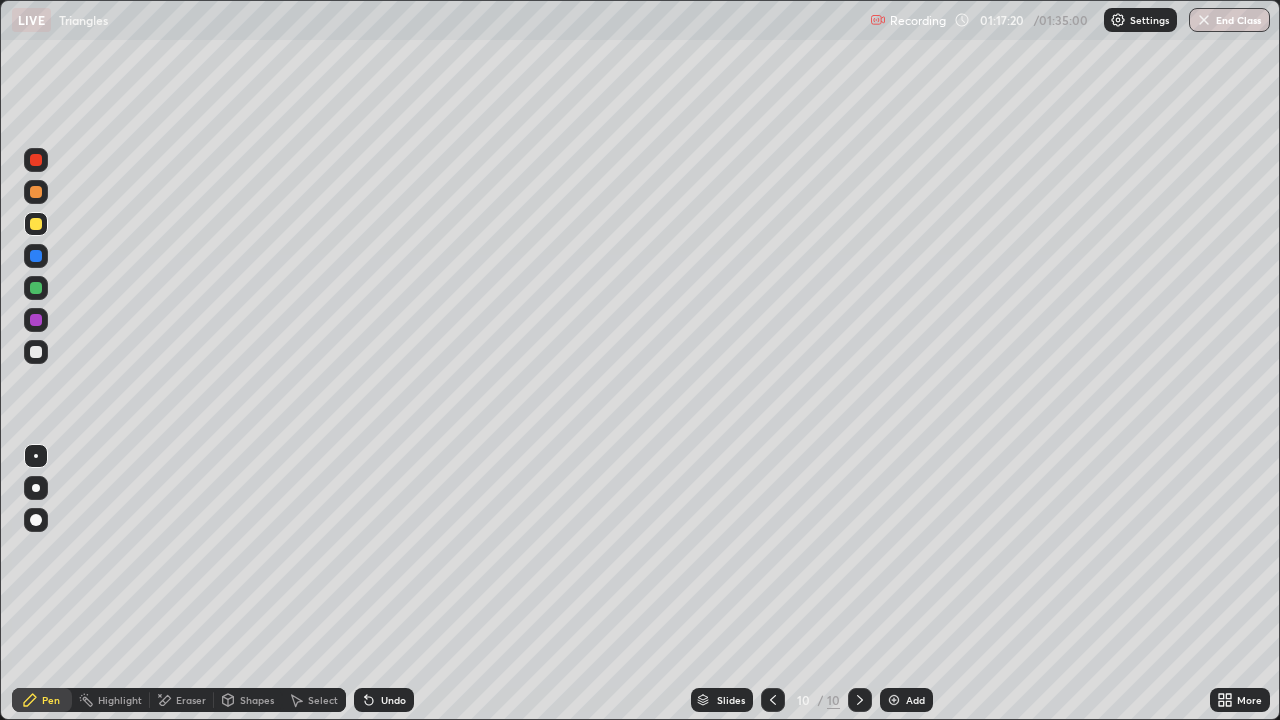 click 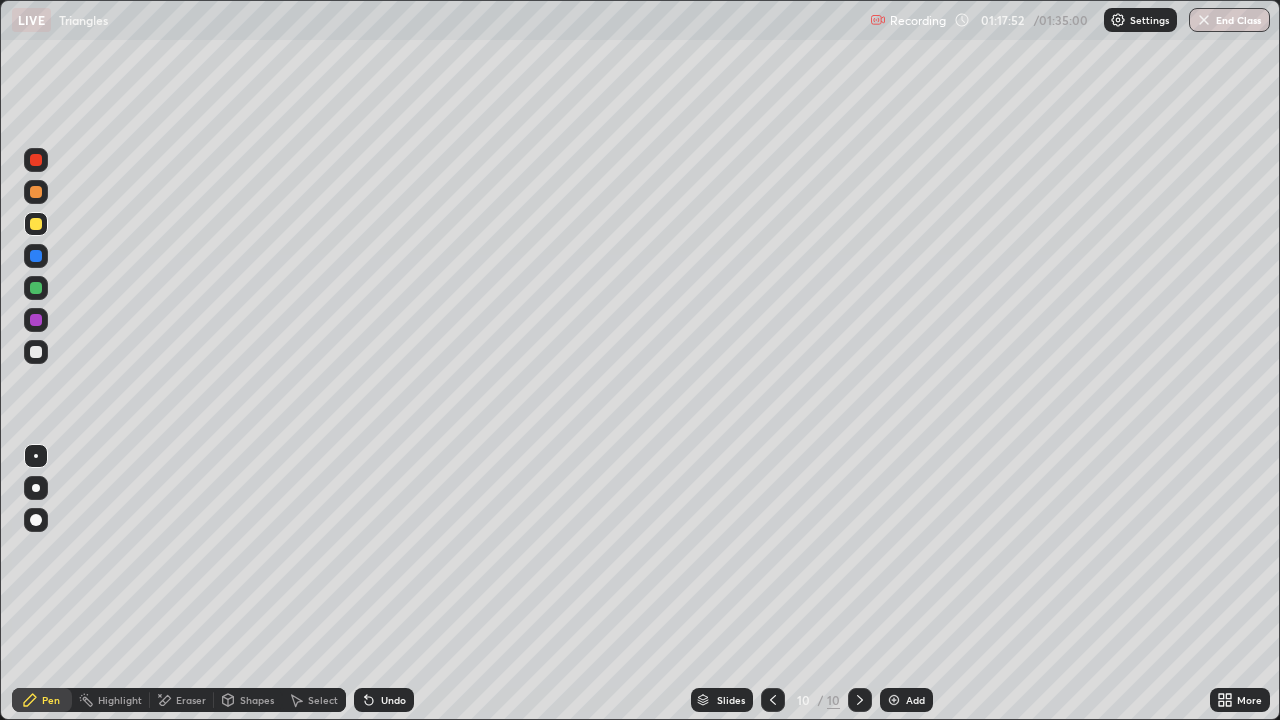 click on "Undo" at bounding box center [384, 700] 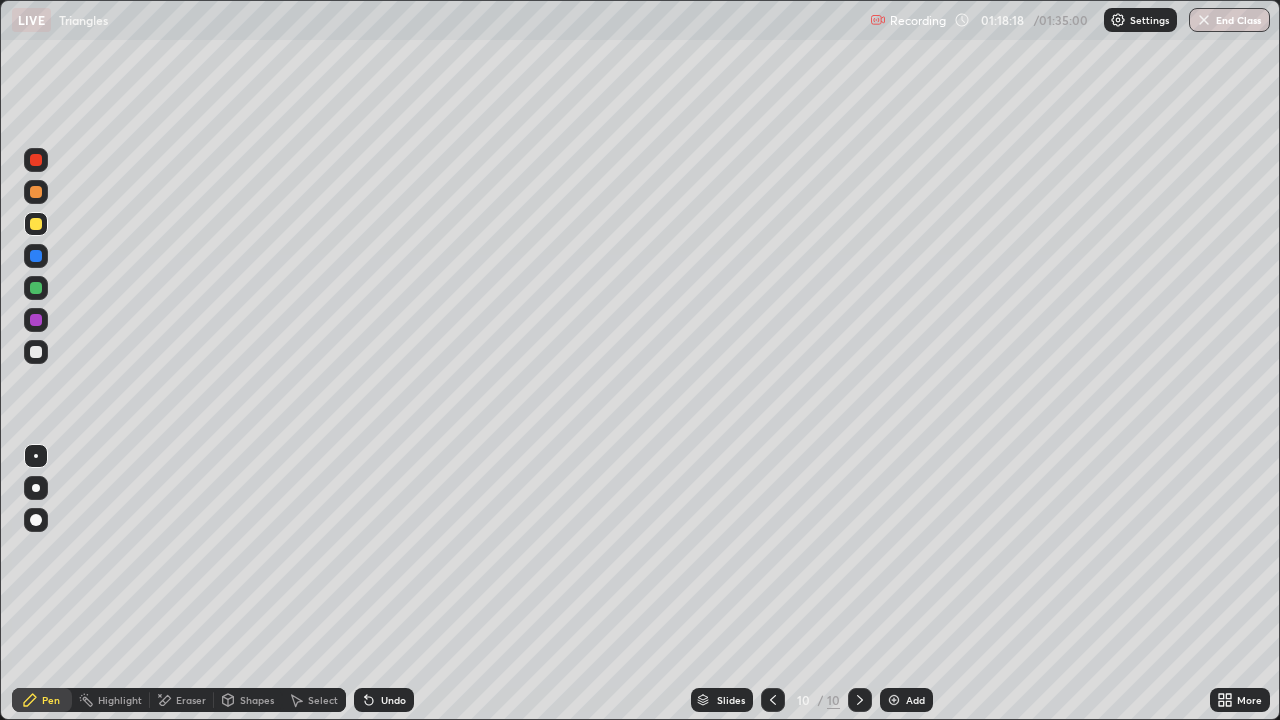 click at bounding box center (36, 352) 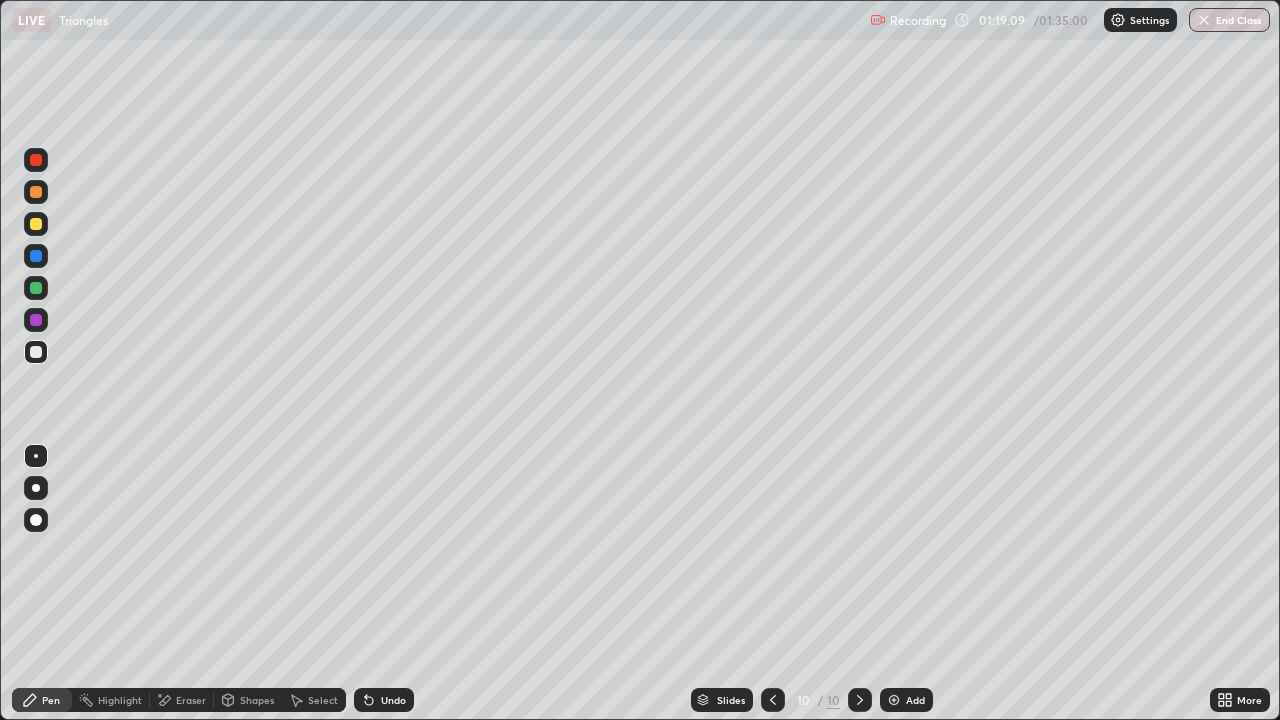click at bounding box center [36, 288] 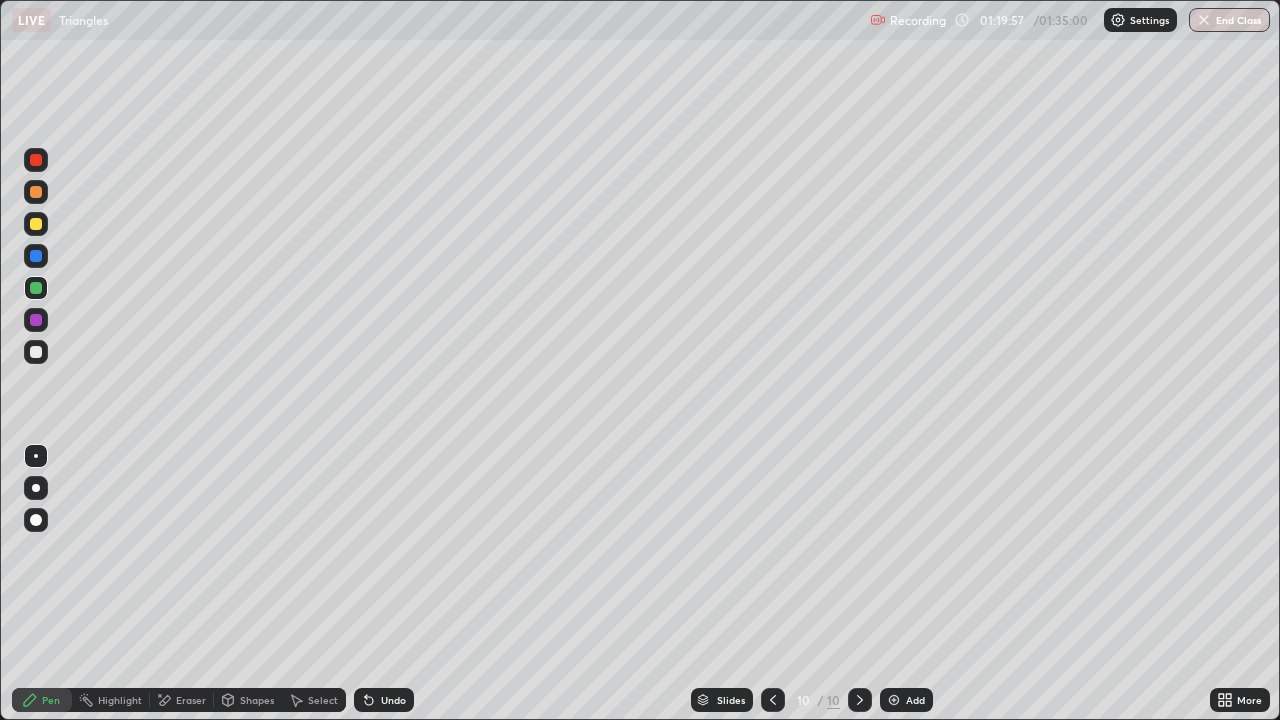 click on "Undo" at bounding box center [393, 700] 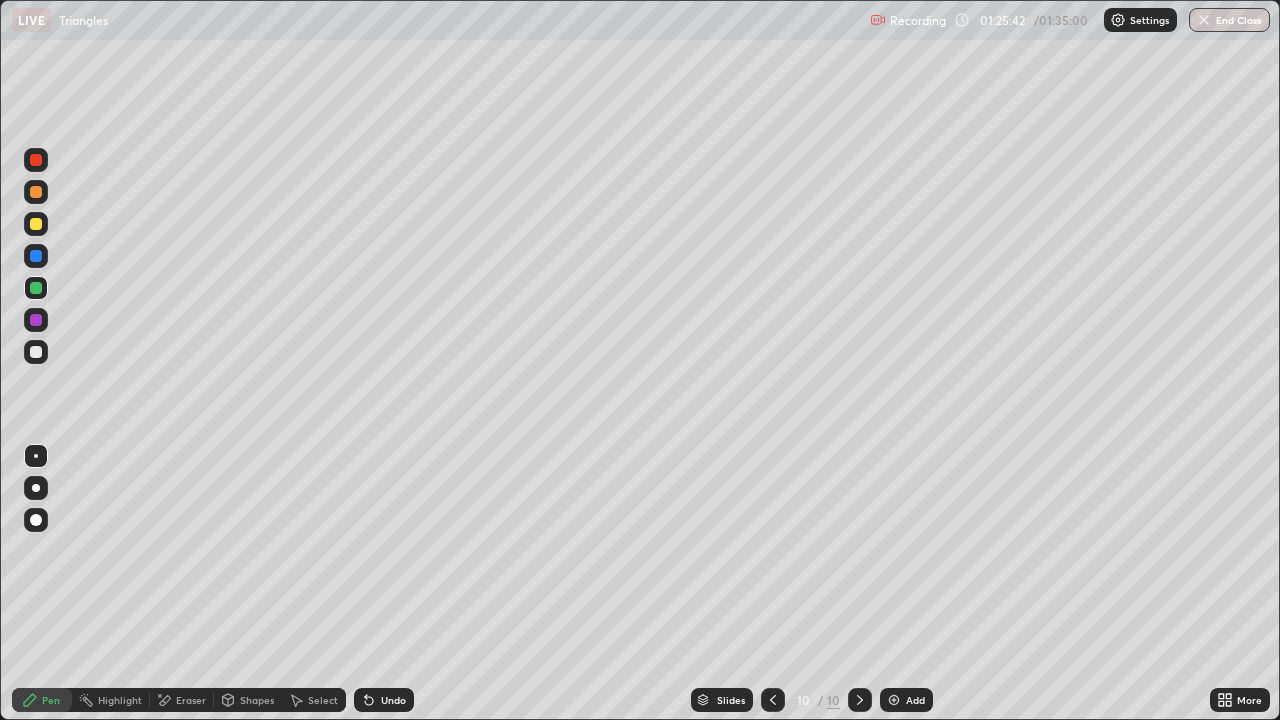click at bounding box center [36, 192] 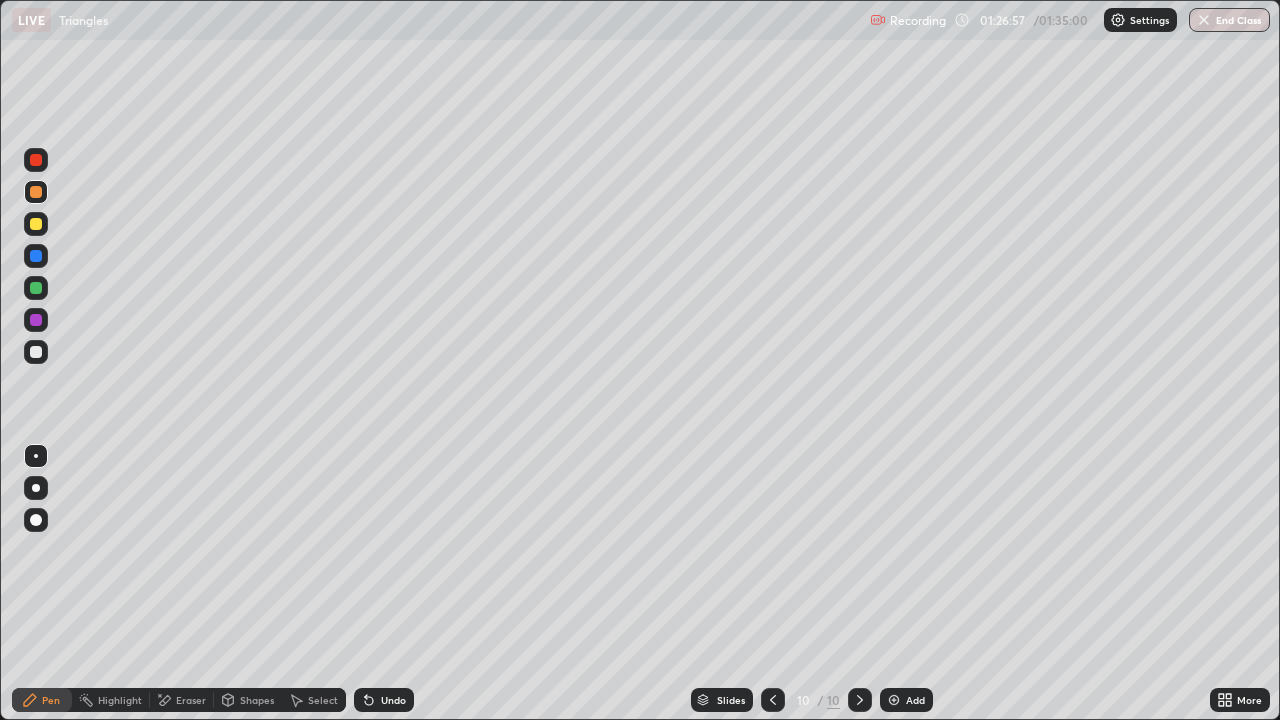 click on "End Class" at bounding box center [1229, 20] 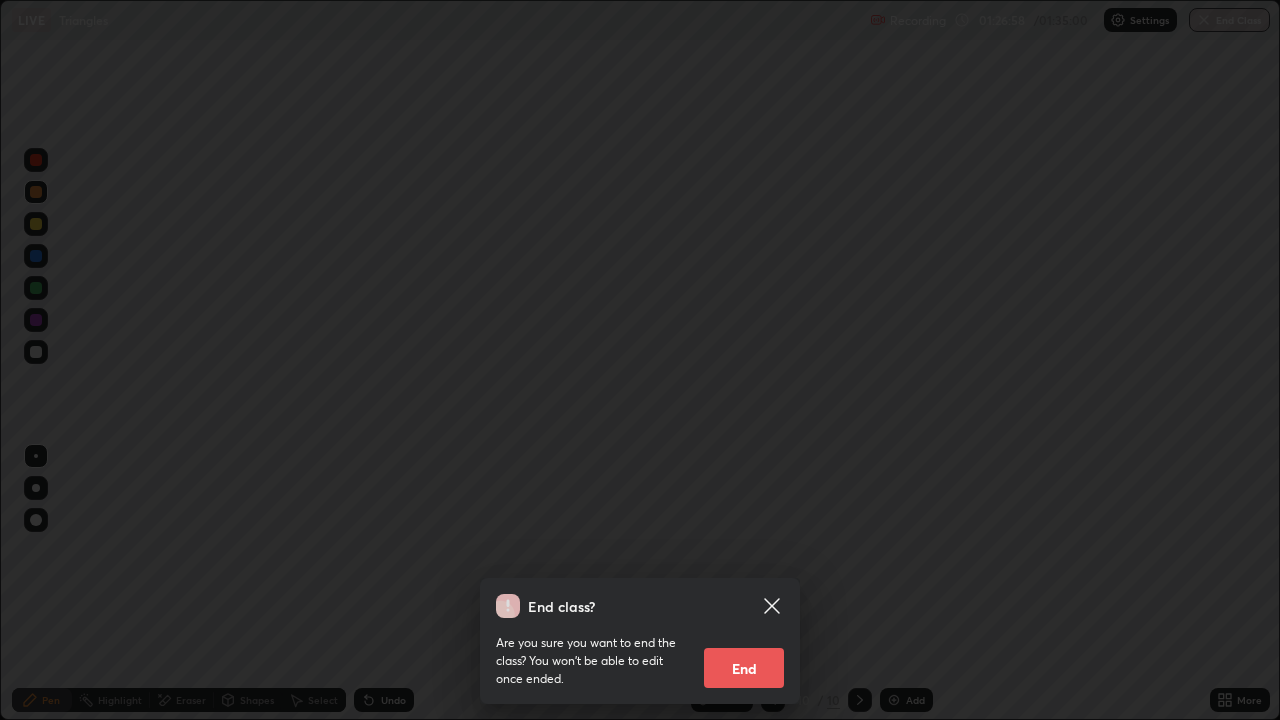 click on "End" at bounding box center (744, 668) 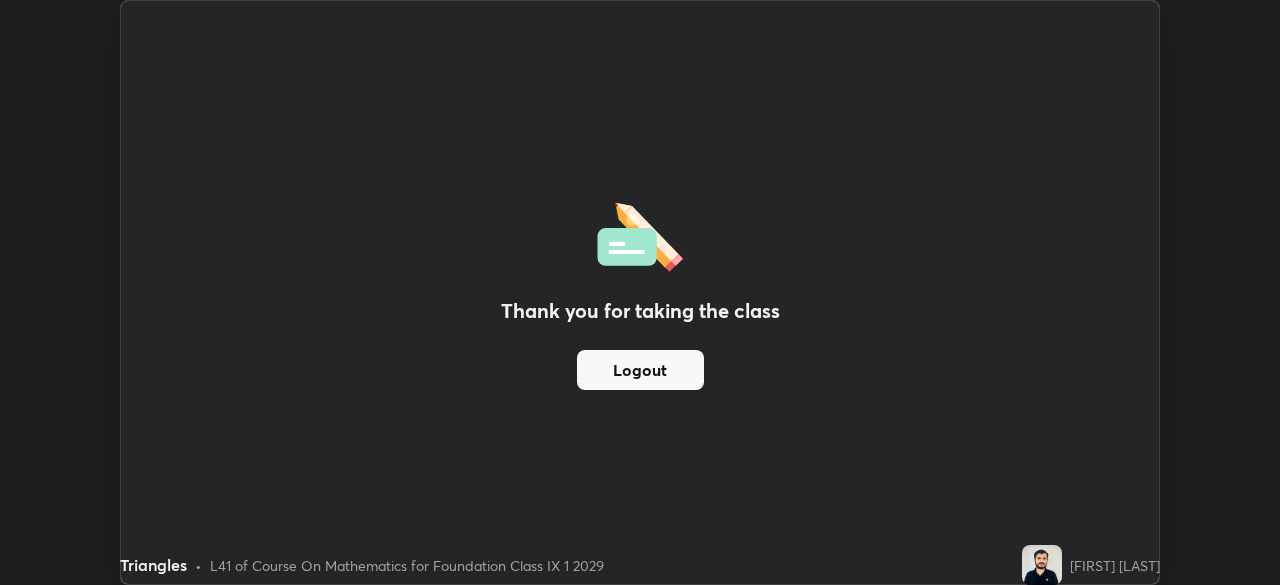 scroll, scrollTop: 585, scrollLeft: 1280, axis: both 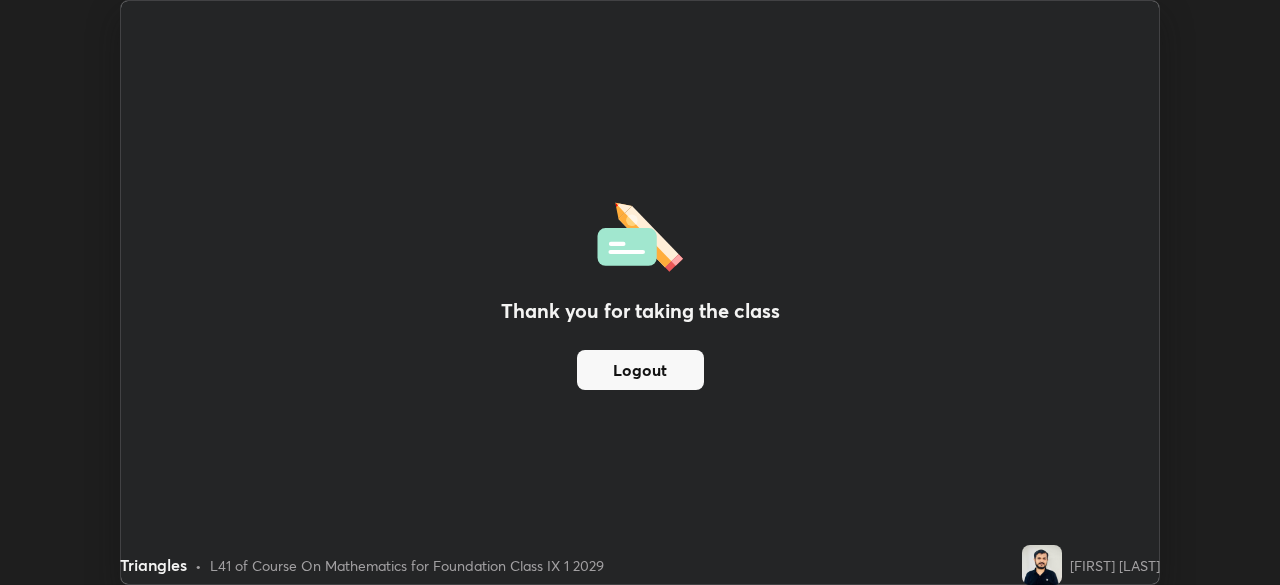 click on "Thank you for taking the class Logout" at bounding box center (640, 292) 